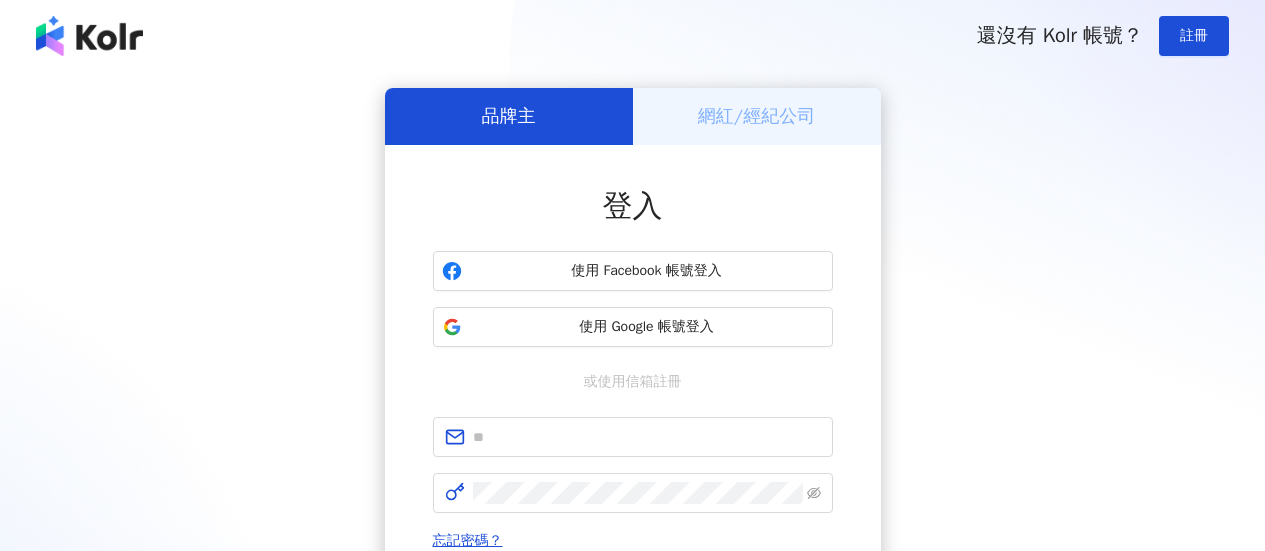 scroll, scrollTop: 0, scrollLeft: 0, axis: both 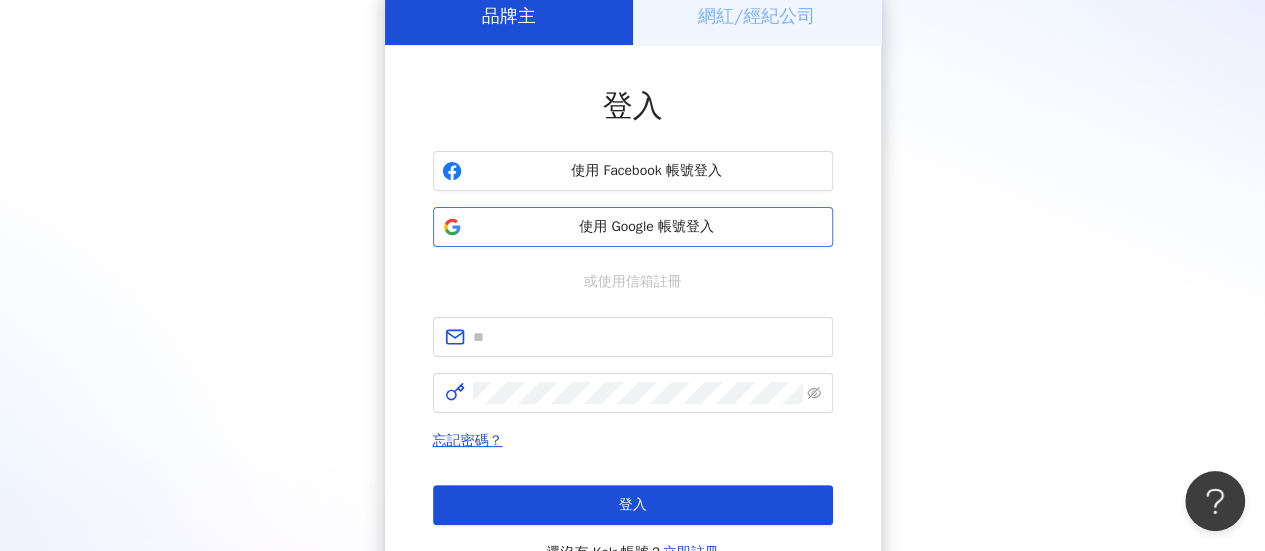 click on "使用 Google 帳號登入" at bounding box center (647, 227) 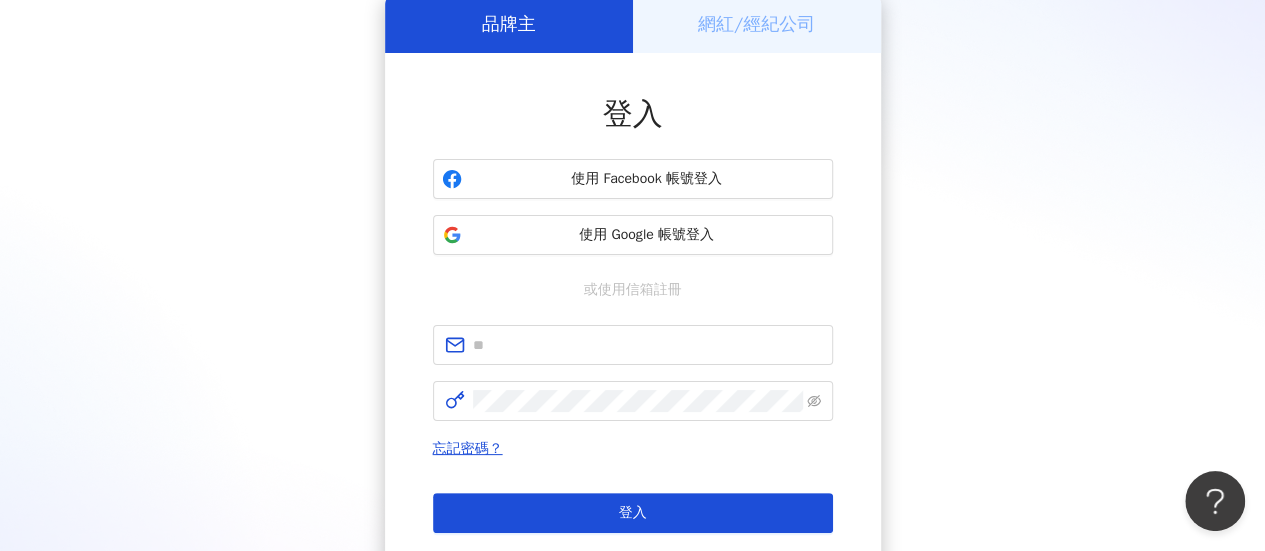 scroll, scrollTop: 0, scrollLeft: 0, axis: both 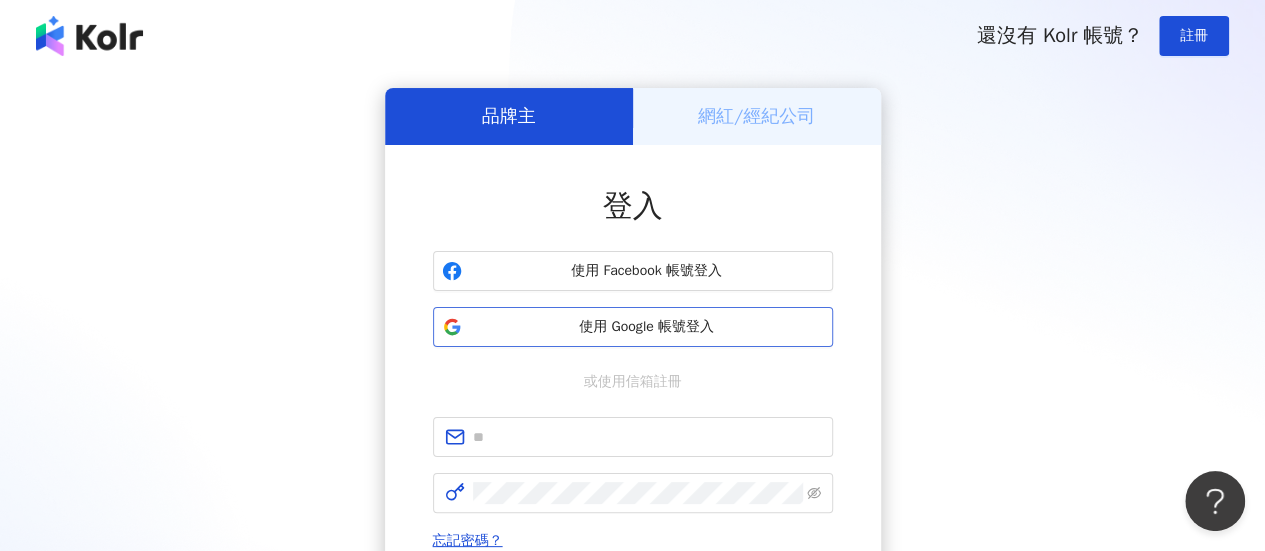 click on "使用 Google 帳號登入" at bounding box center (647, 327) 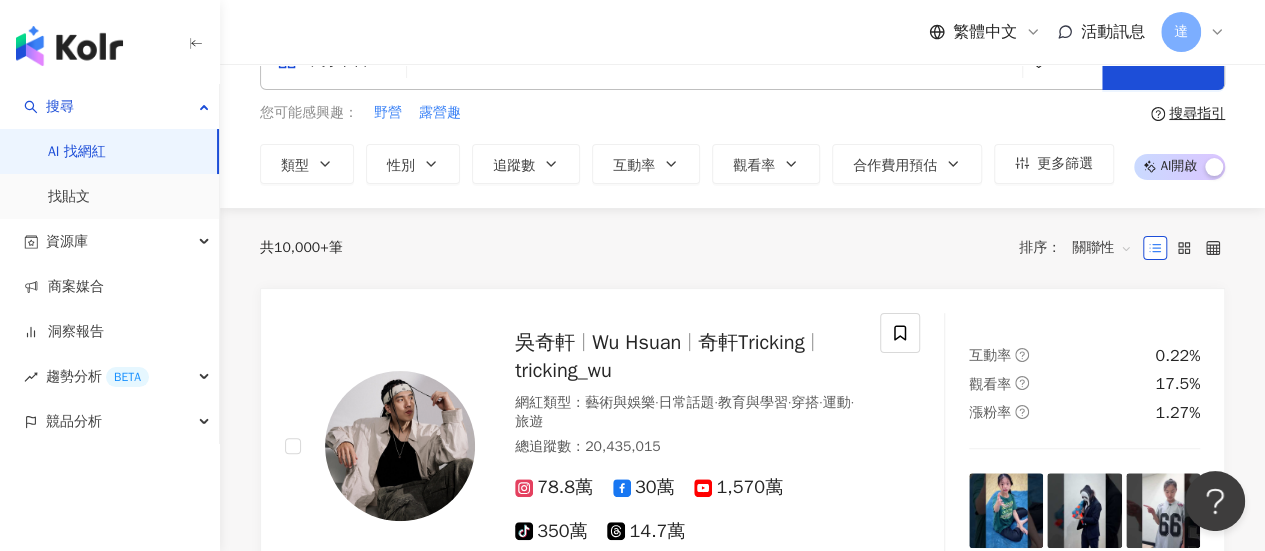 scroll, scrollTop: 100, scrollLeft: 0, axis: vertical 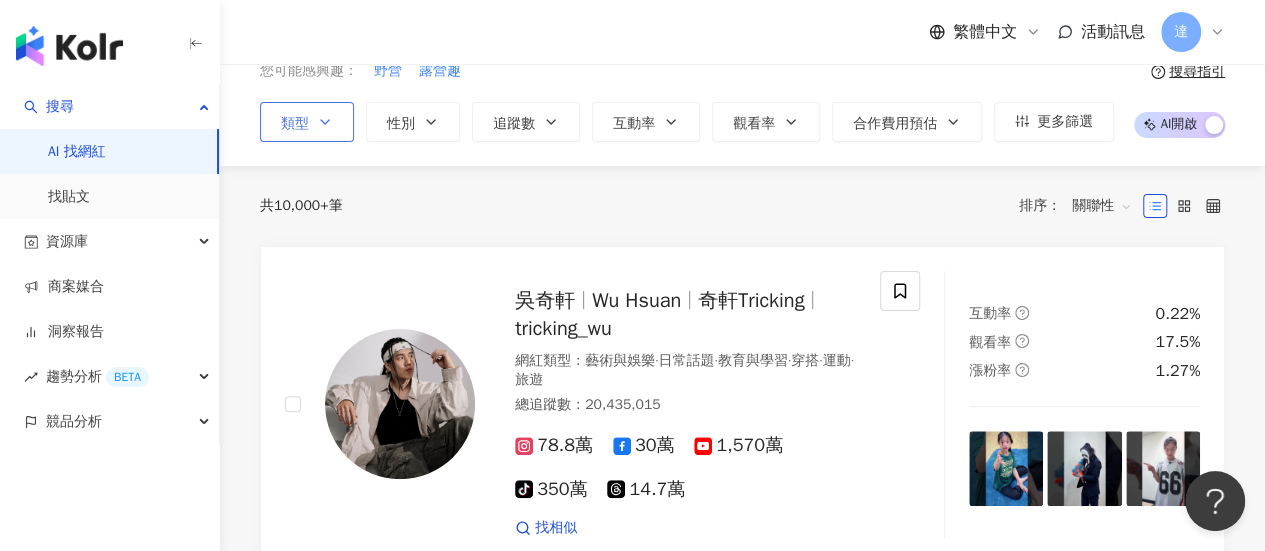 click 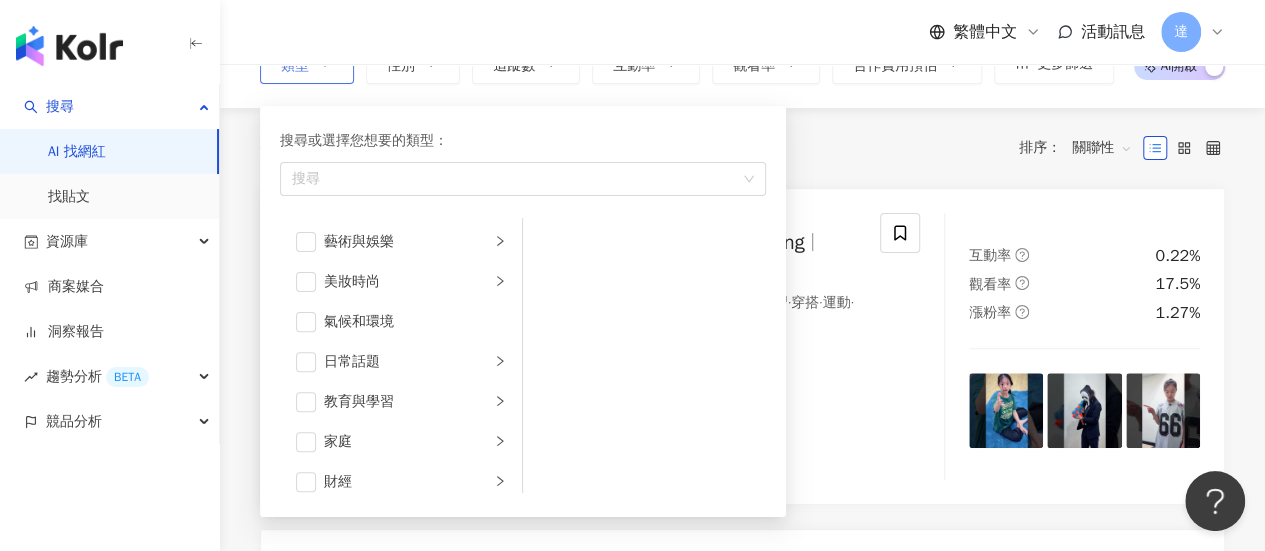 scroll, scrollTop: 200, scrollLeft: 0, axis: vertical 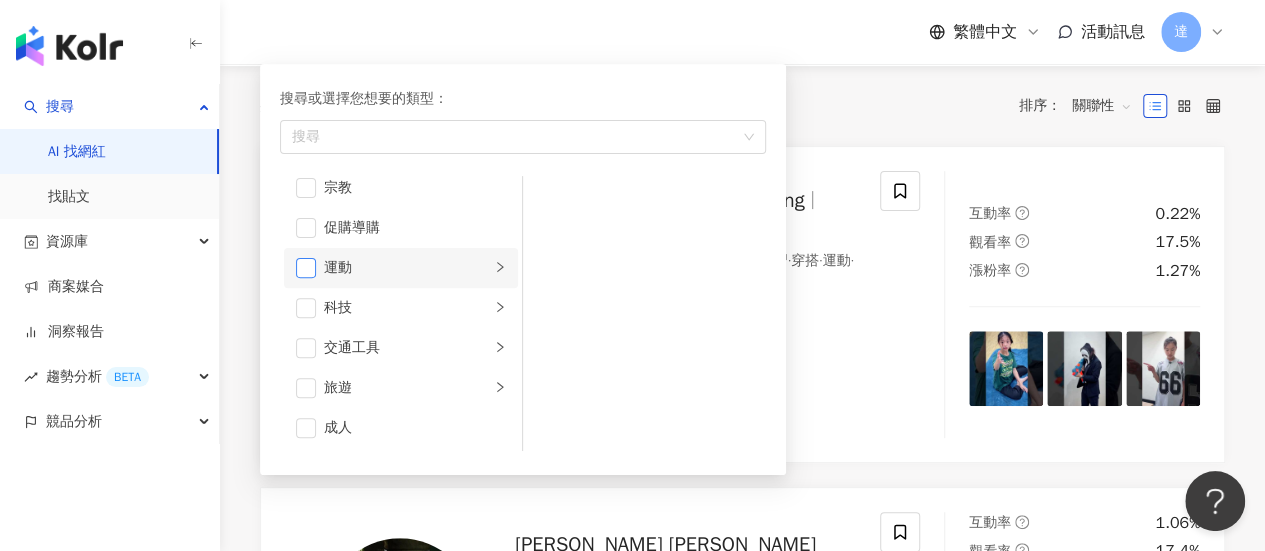 click at bounding box center (306, 268) 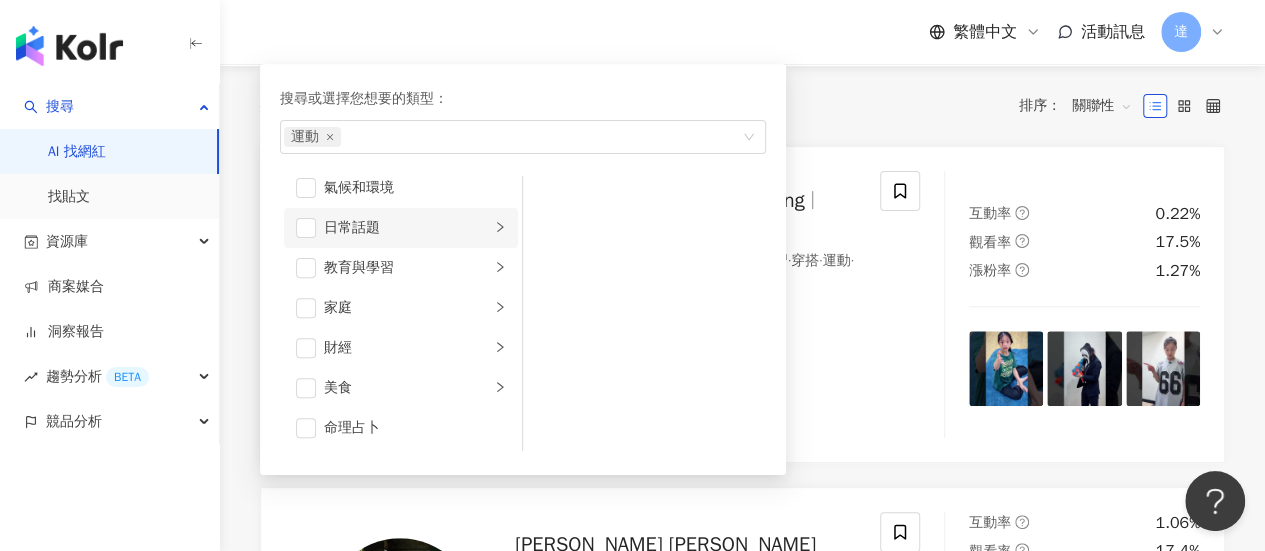 scroll, scrollTop: 0, scrollLeft: 0, axis: both 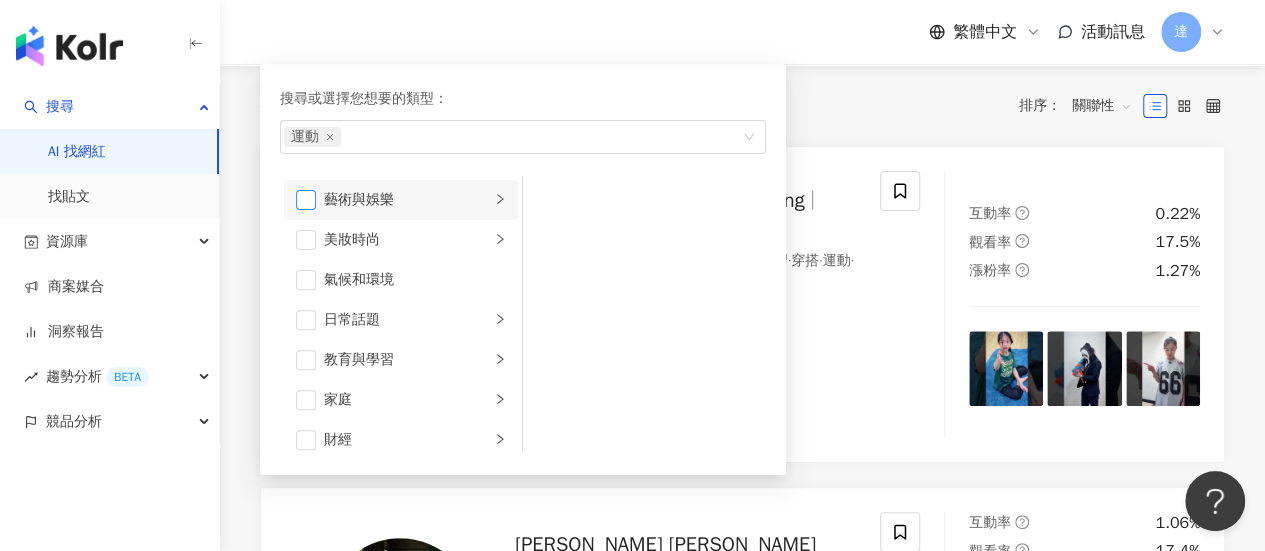 click at bounding box center [306, 200] 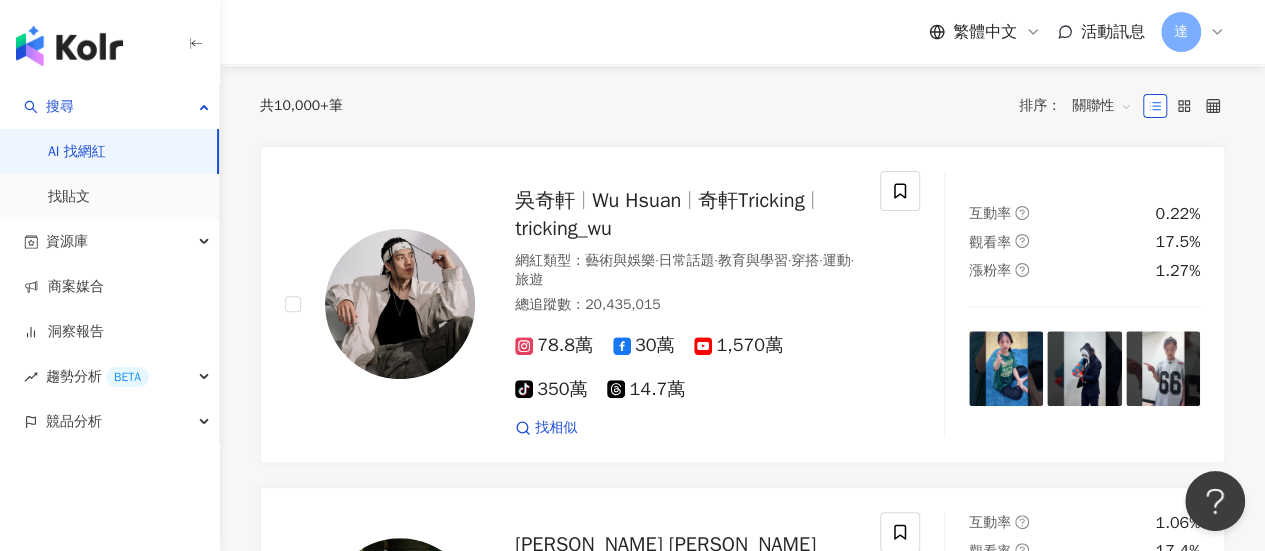 click on "繁體中文 活動訊息 達" at bounding box center [742, 32] 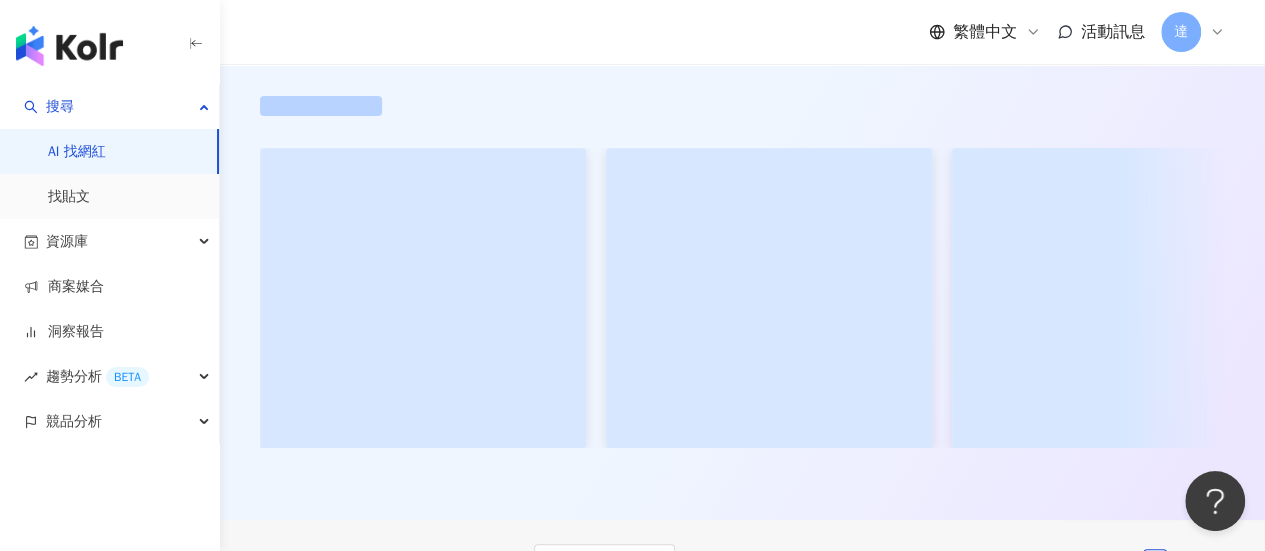 scroll, scrollTop: 0, scrollLeft: 0, axis: both 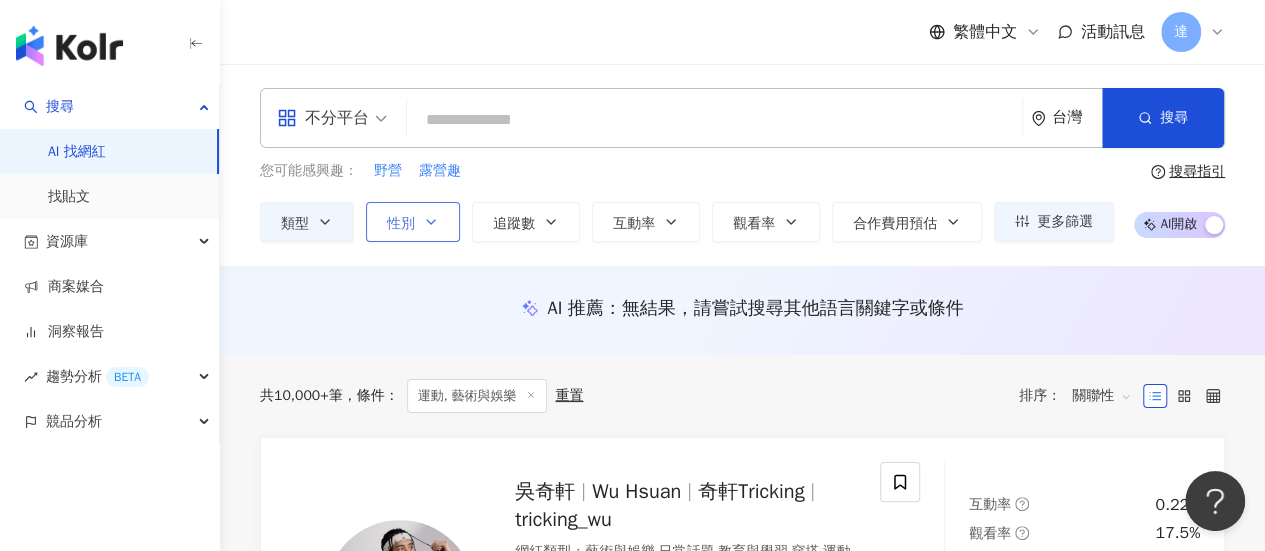 click 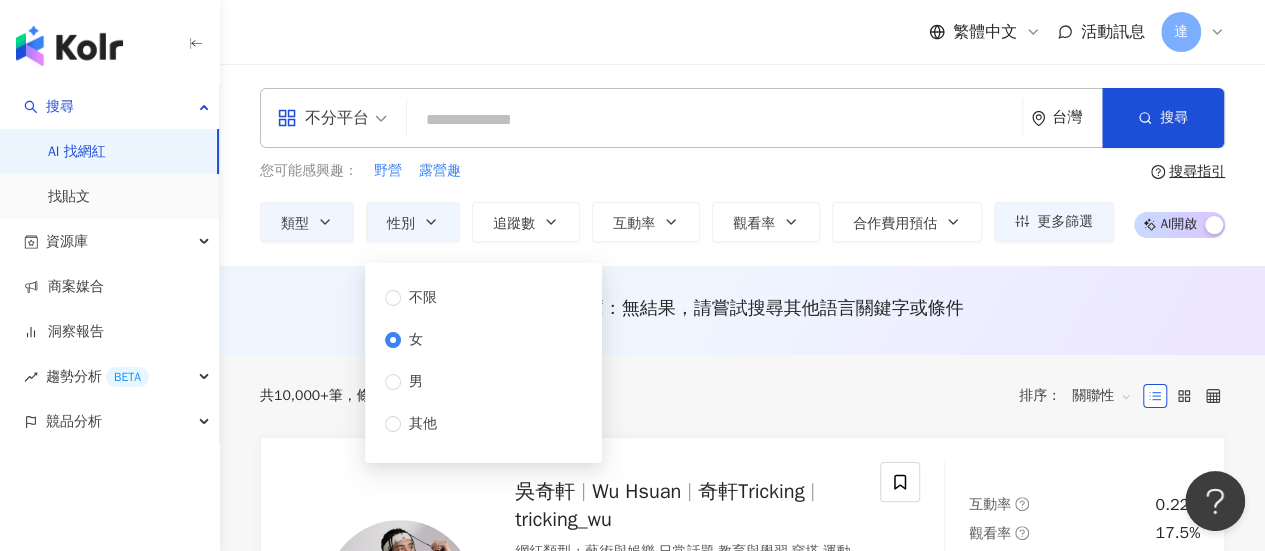 click on "不分平台 台灣 搜尋 您可能感興趣： 野營  露營趣  類型 性別 追蹤數 互動率 觀看率 合作費用預估  更多篩選 不限 女 男 其他 搜尋指引 AI  開啟 AI  關閉" at bounding box center (742, 165) 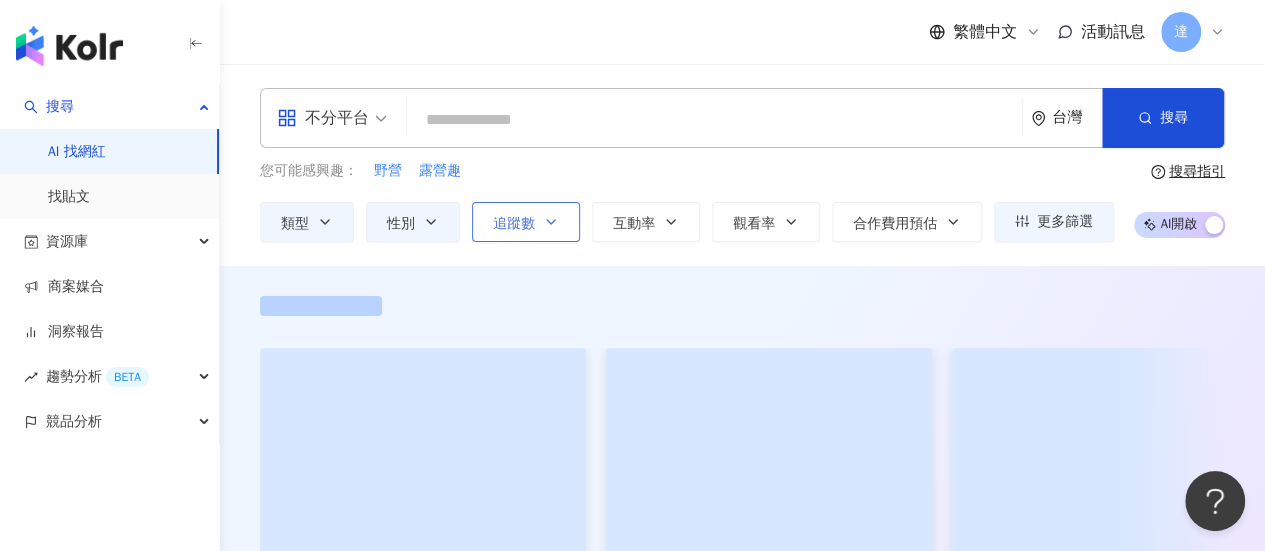 click 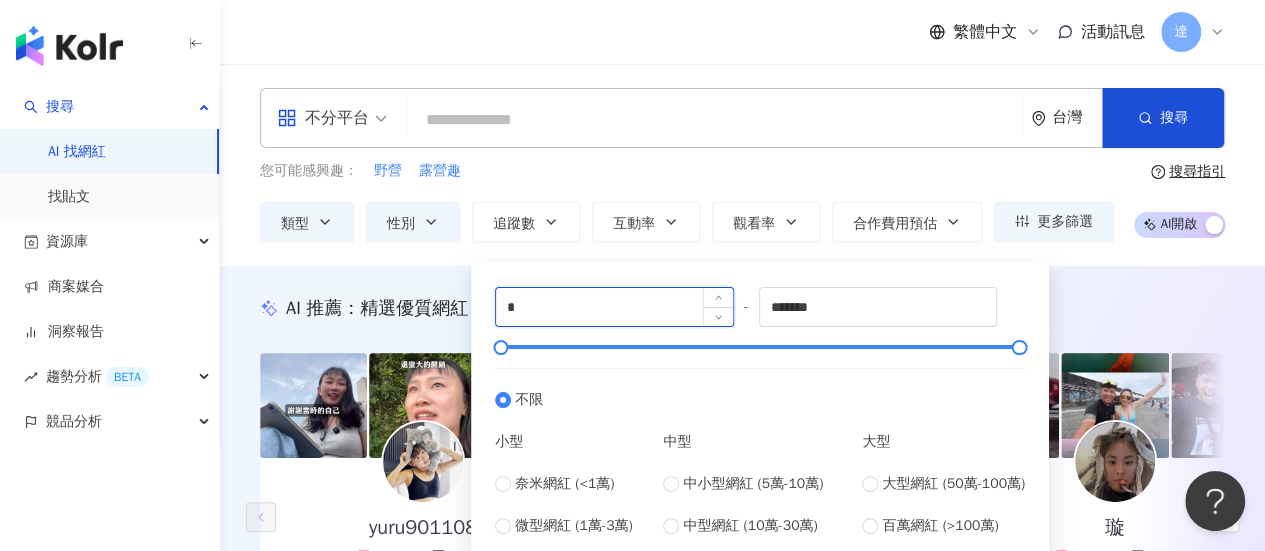 click on "*" at bounding box center [614, 307] 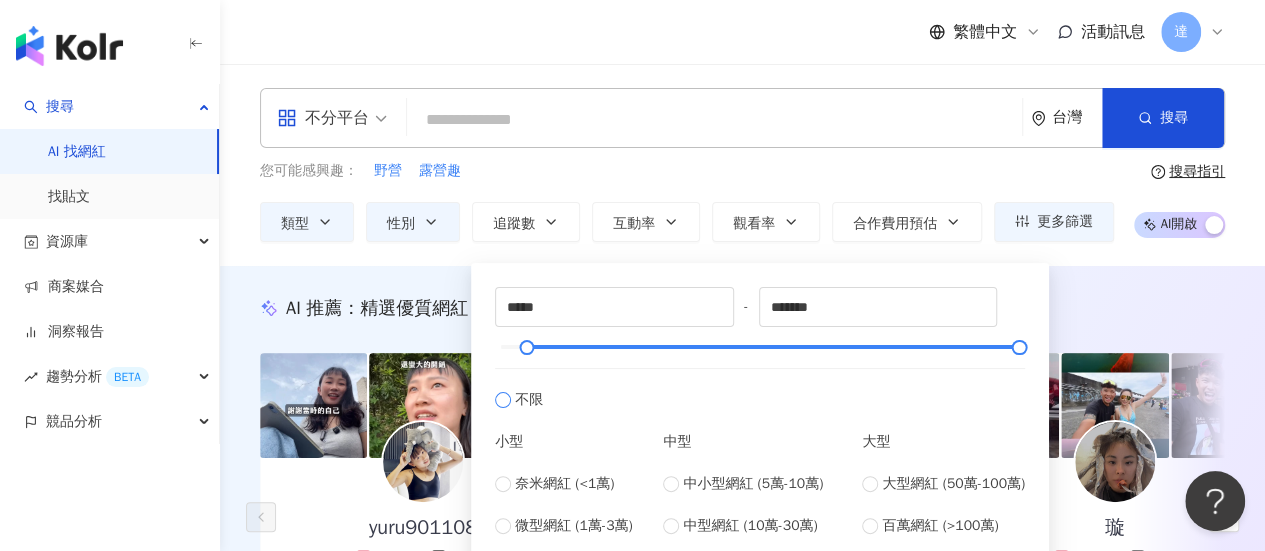 click on "不限" at bounding box center (760, 389) 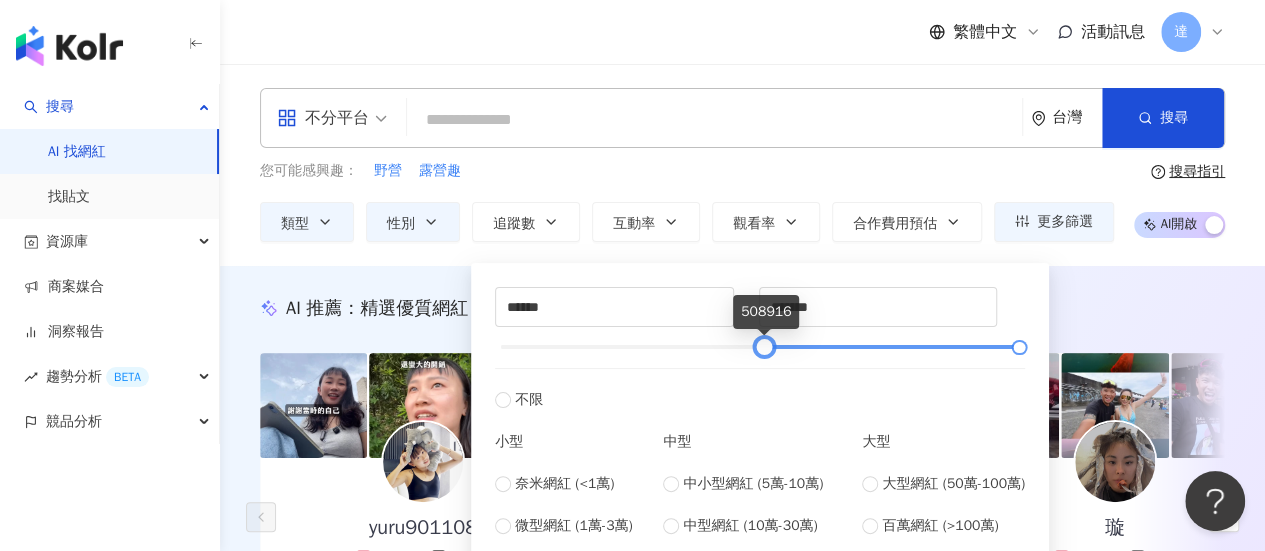 drag, startPoint x: 497, startPoint y: 347, endPoint x: 761, endPoint y: 345, distance: 264.00757 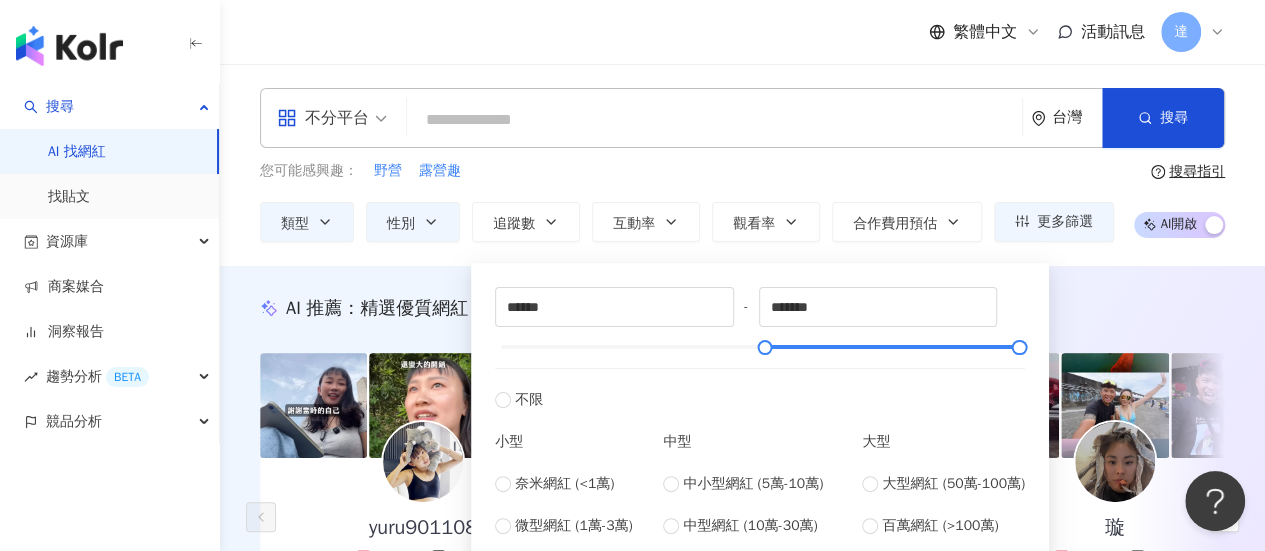 click on "******  -  ******* 不限 小型 奈米網紅 (<1萬) 微型網紅 (1萬-3萬) 小型網紅 (3萬-5萬) 中型 中小型網紅 (5萬-10萬) 中型網紅 (10萬-30萬) 中大型網紅 (30萬-50萬) 大型 大型網紅 (50萬-100萬) 百萬網紅 (>100萬)" at bounding box center (760, 428) 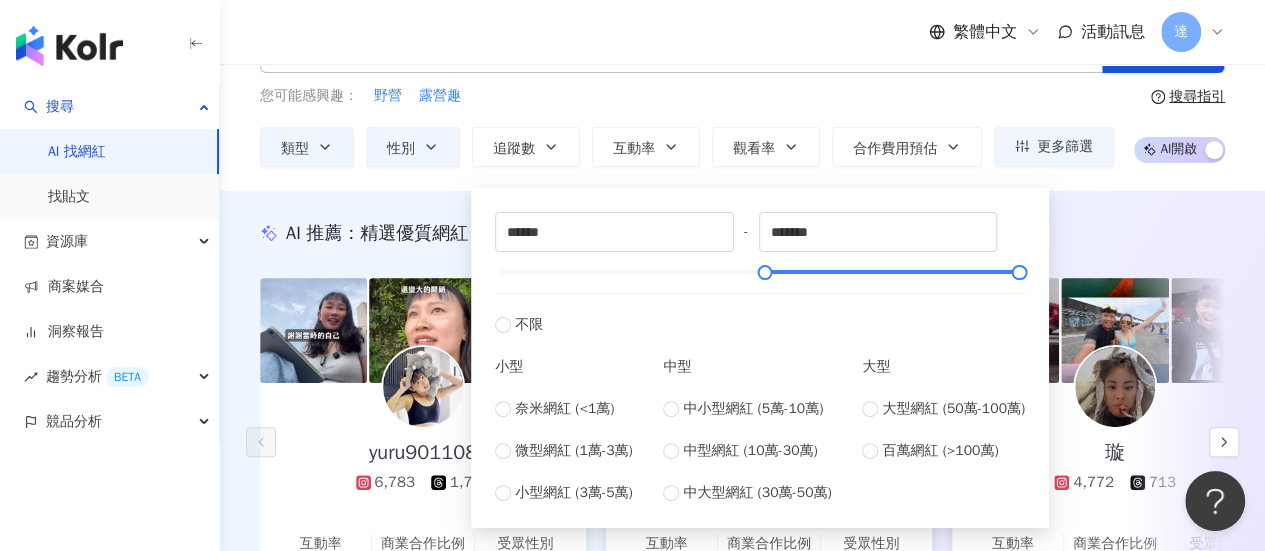 scroll, scrollTop: 200, scrollLeft: 0, axis: vertical 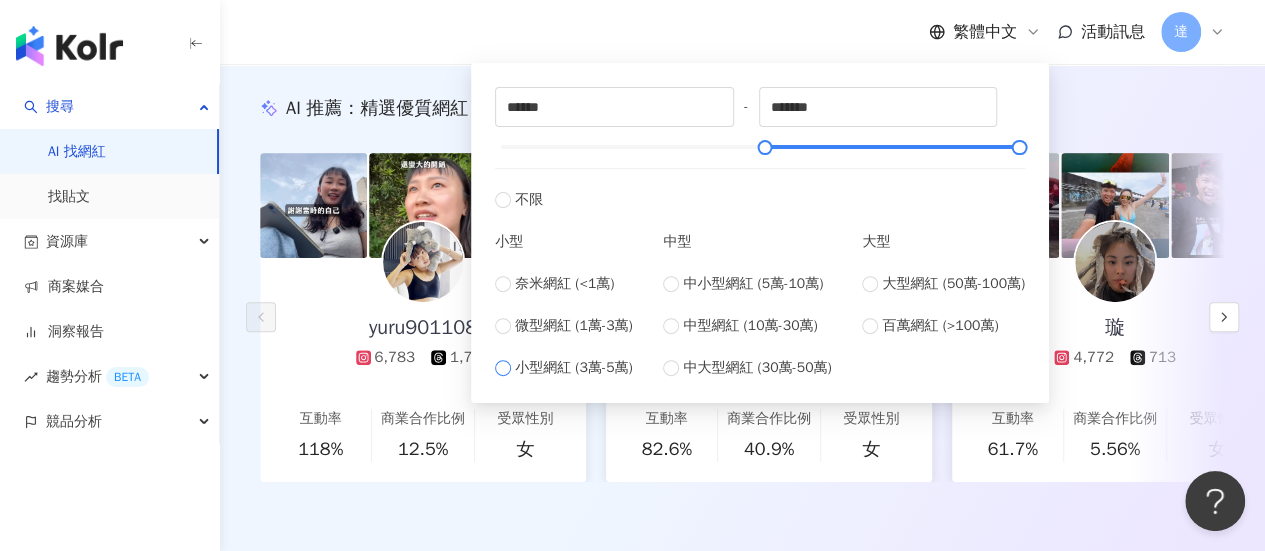 type on "*****" 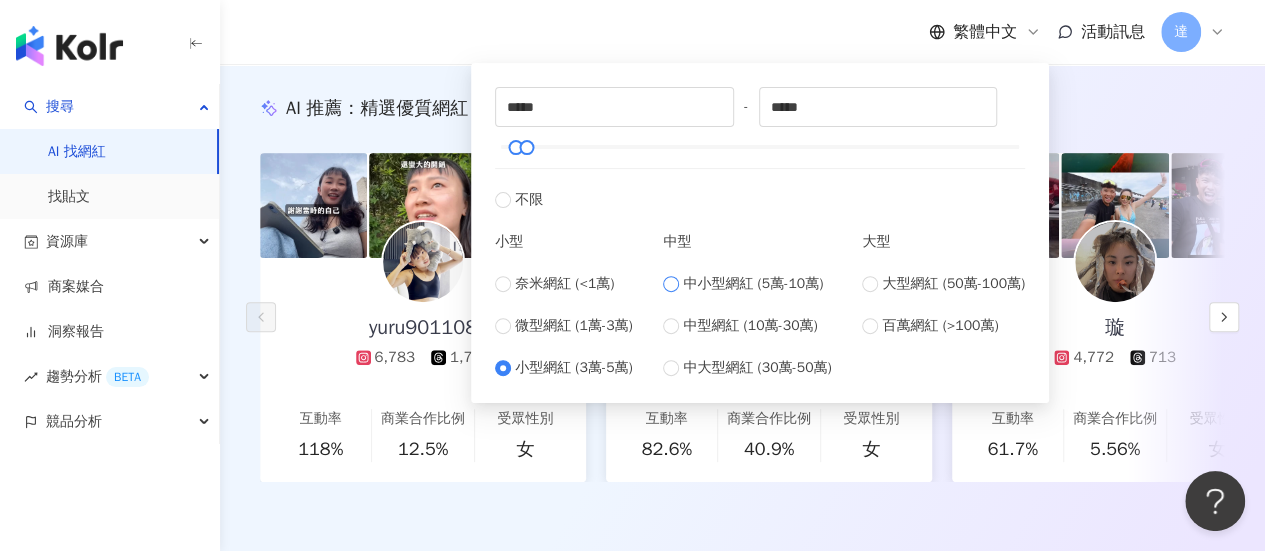 type on "*****" 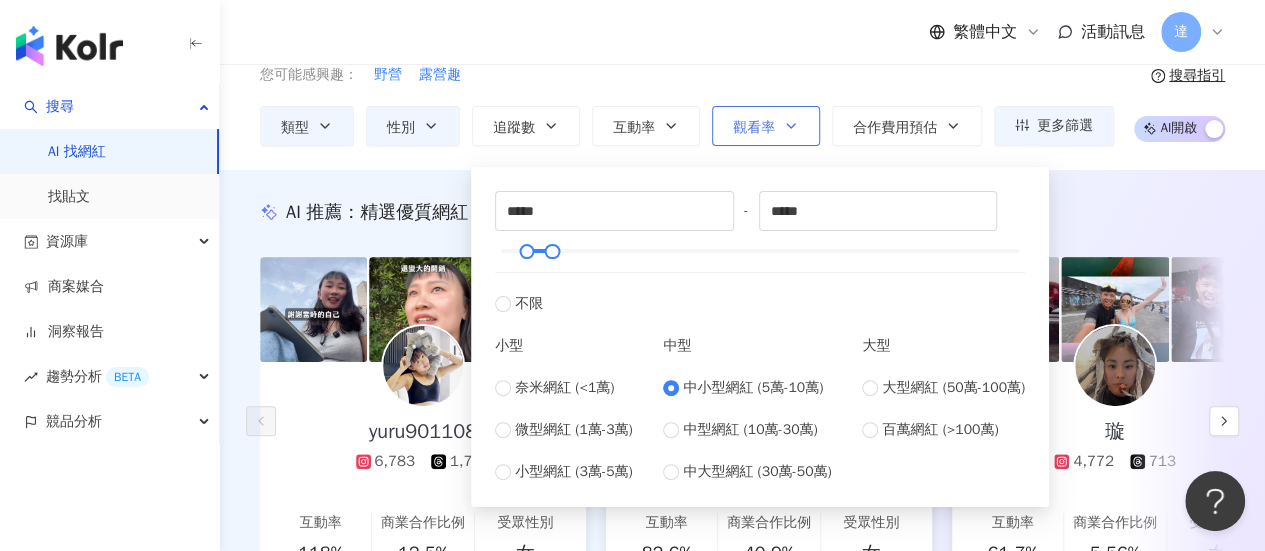 scroll, scrollTop: 0, scrollLeft: 0, axis: both 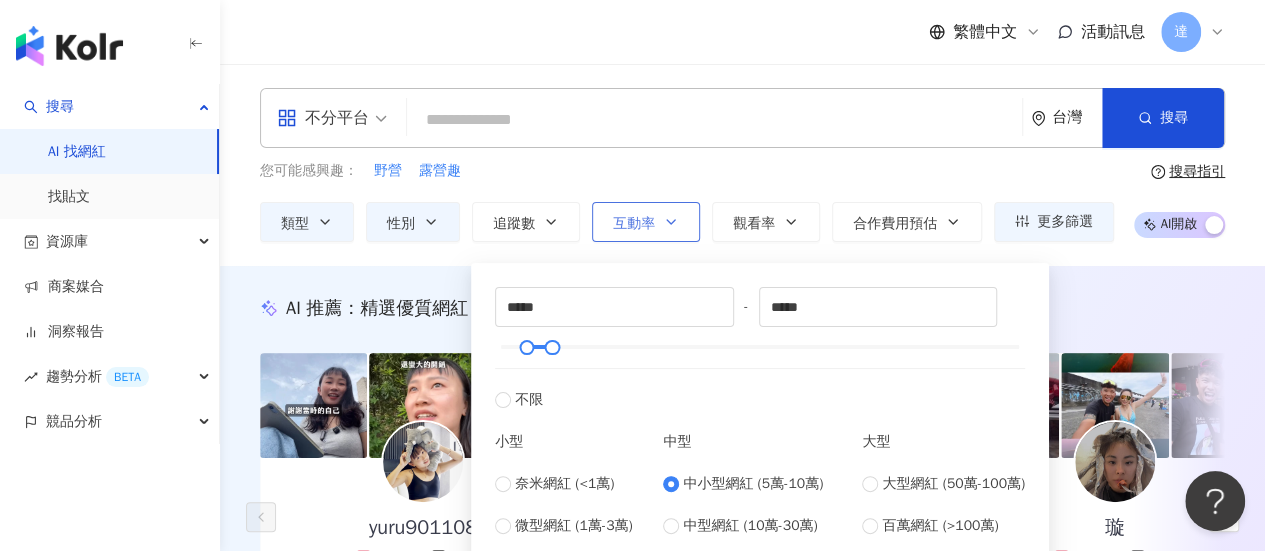 click on "互動率" at bounding box center (646, 222) 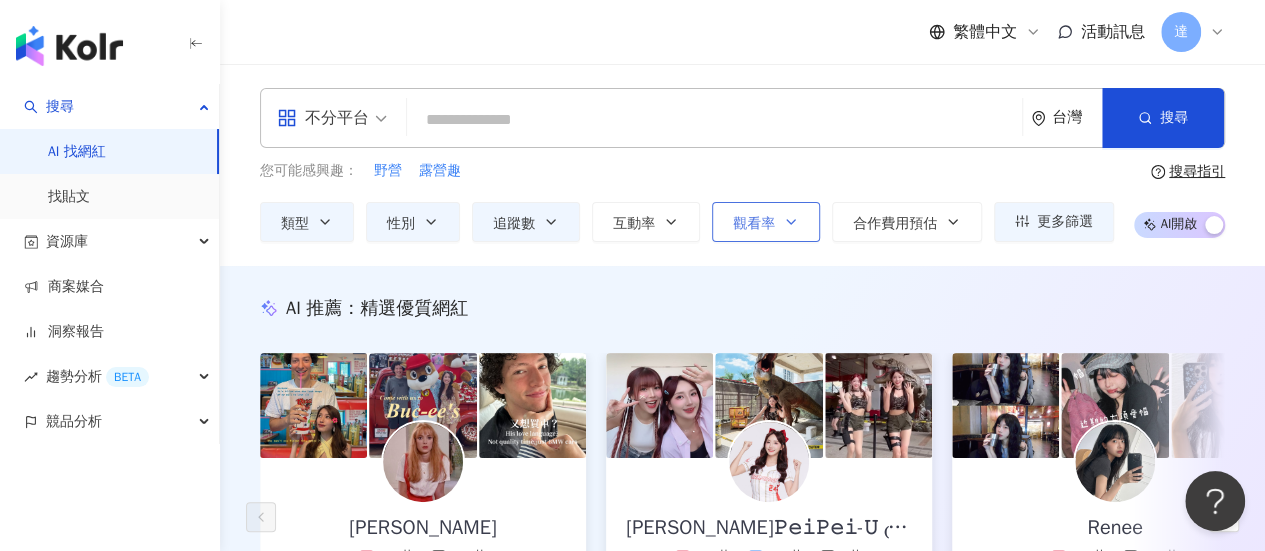 click on "觀看率" at bounding box center [766, 222] 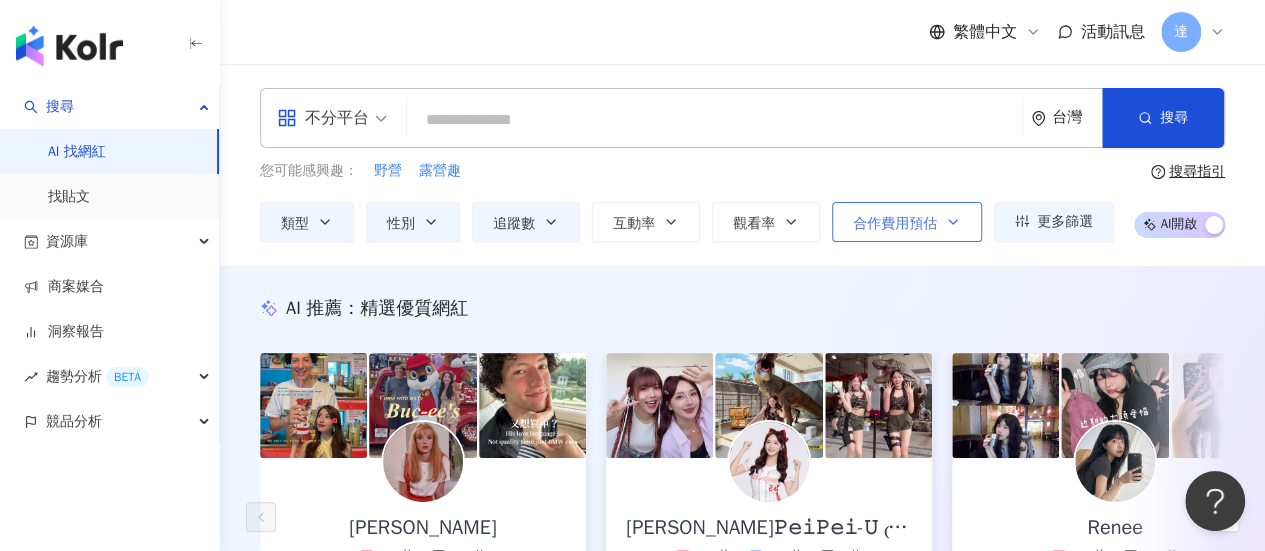 click 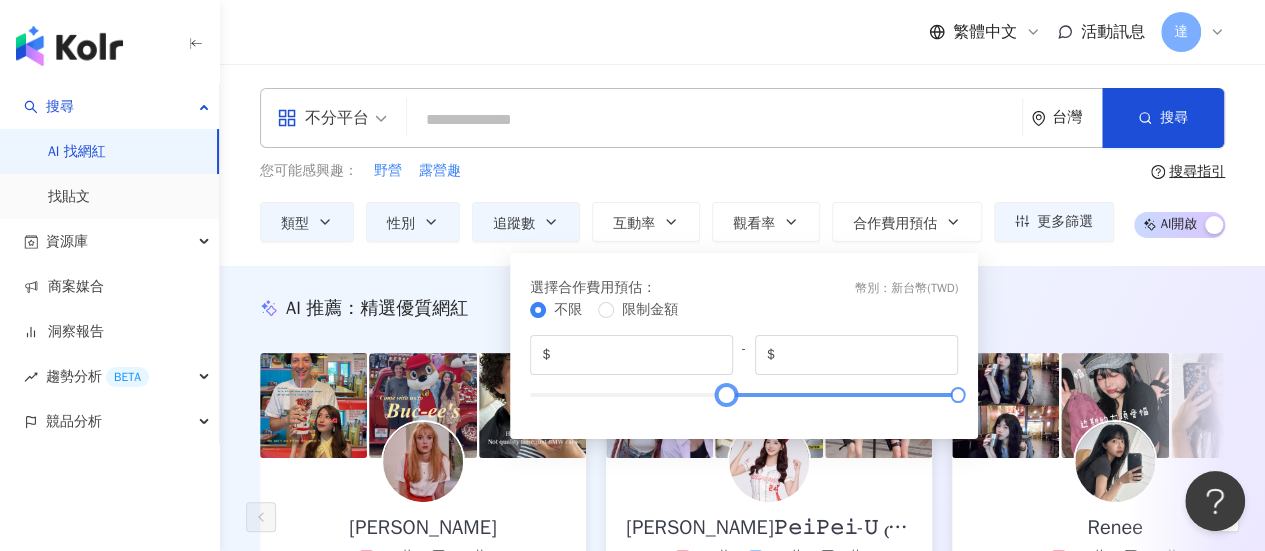 click at bounding box center (744, 395) 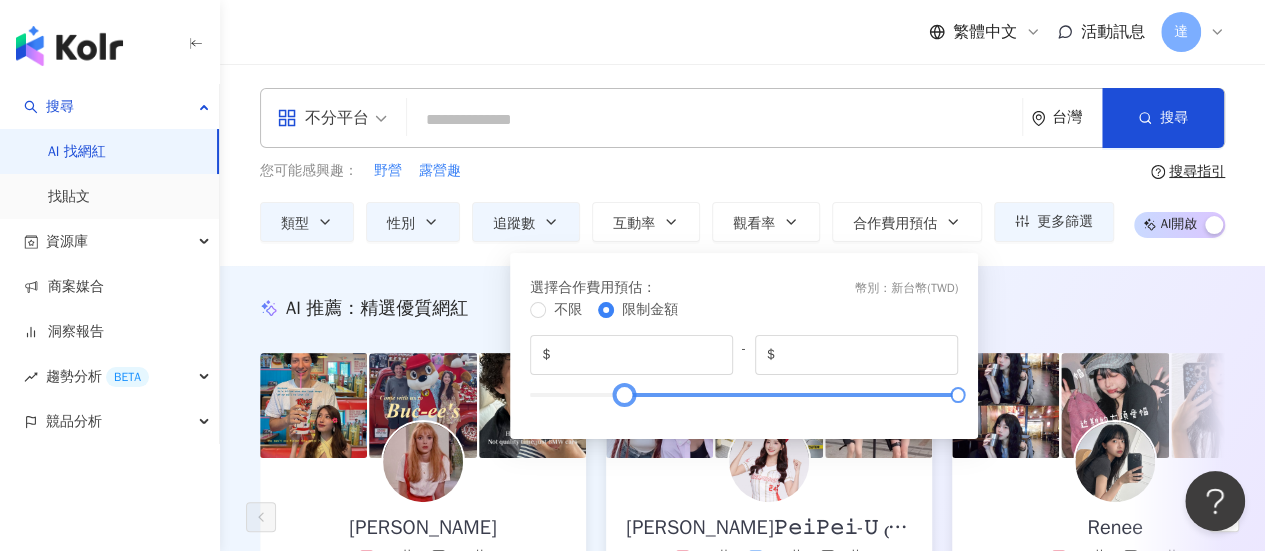 click at bounding box center [744, 395] 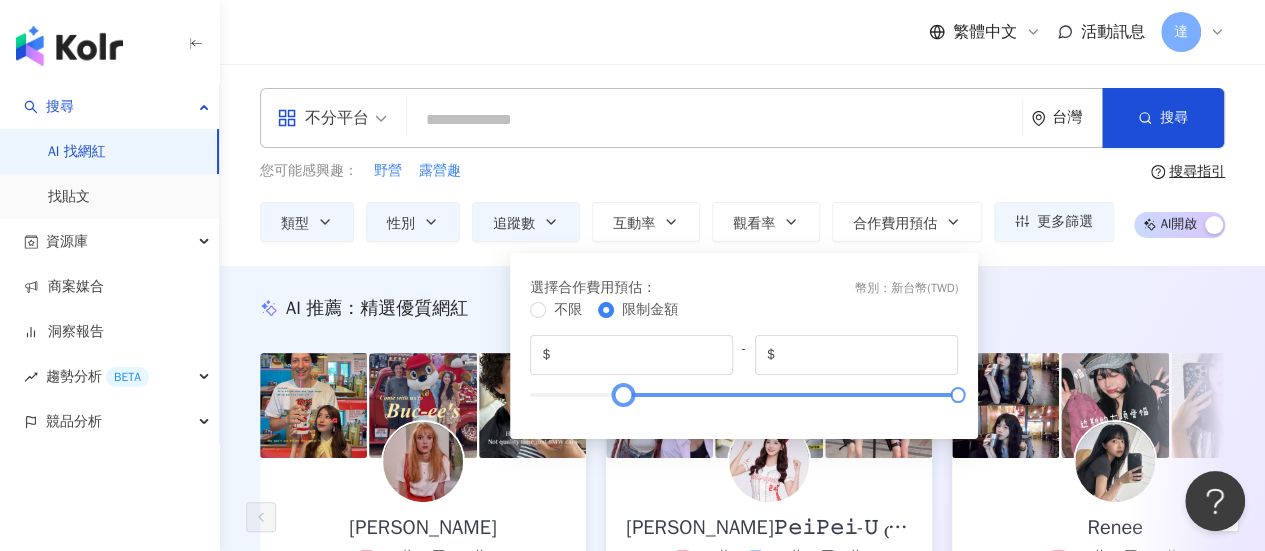 click at bounding box center [744, 395] 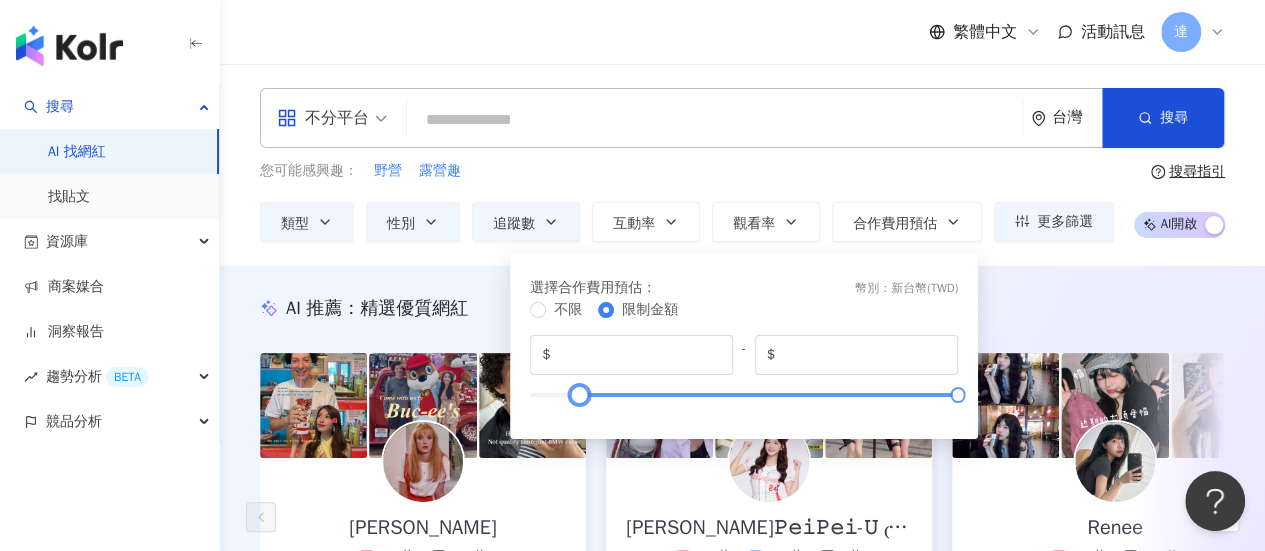 click at bounding box center [744, 395] 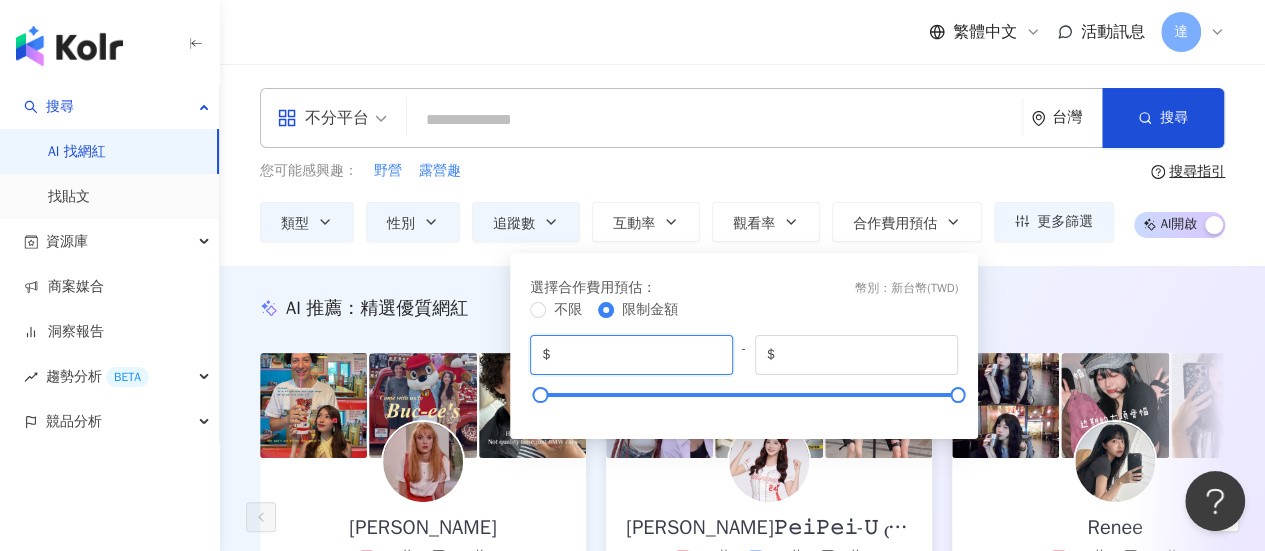 click on "*****" at bounding box center (637, 355) 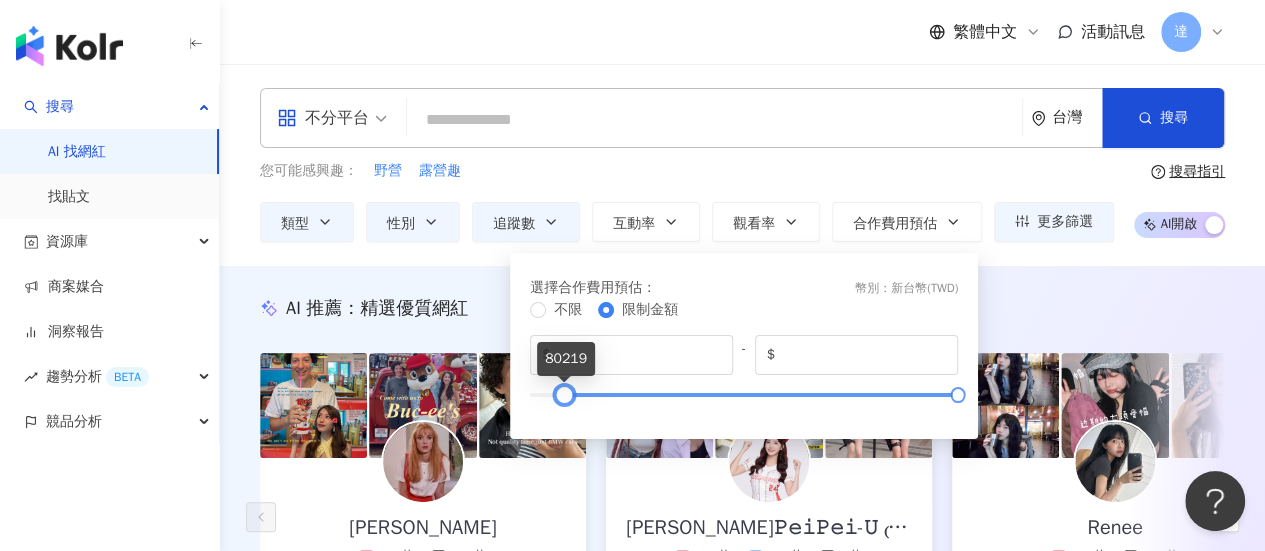 click at bounding box center [744, 395] 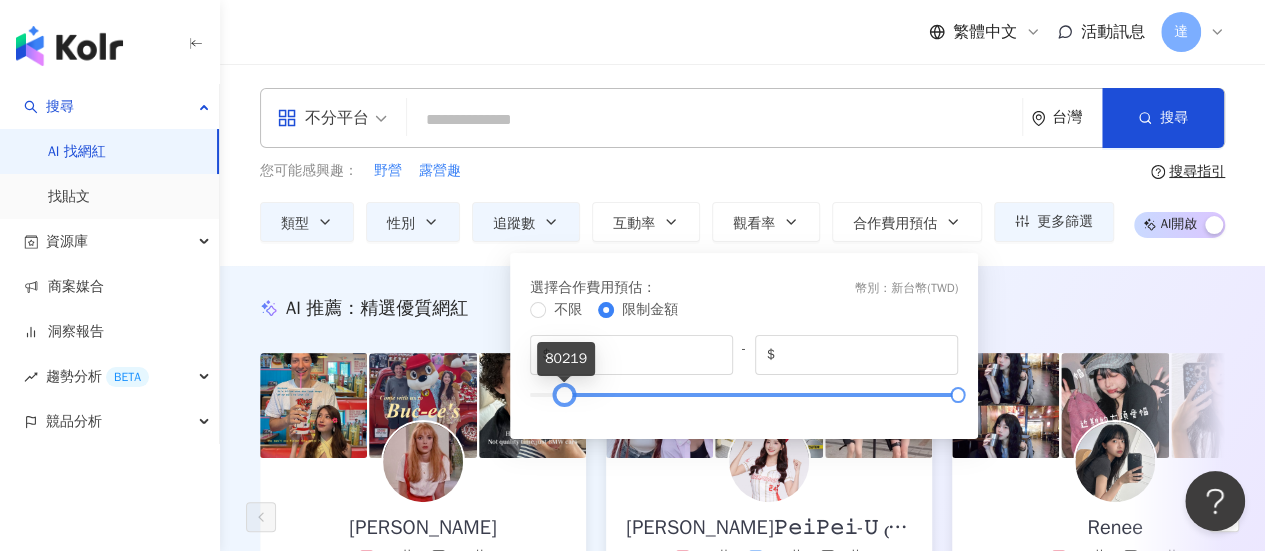click at bounding box center [564, 394] 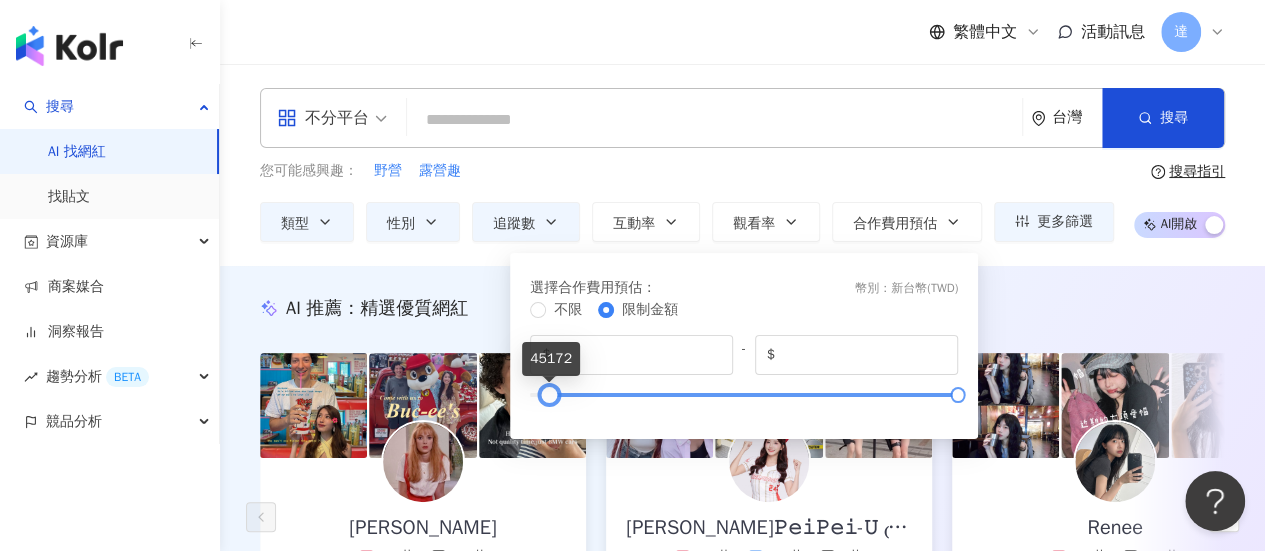 click at bounding box center [744, 395] 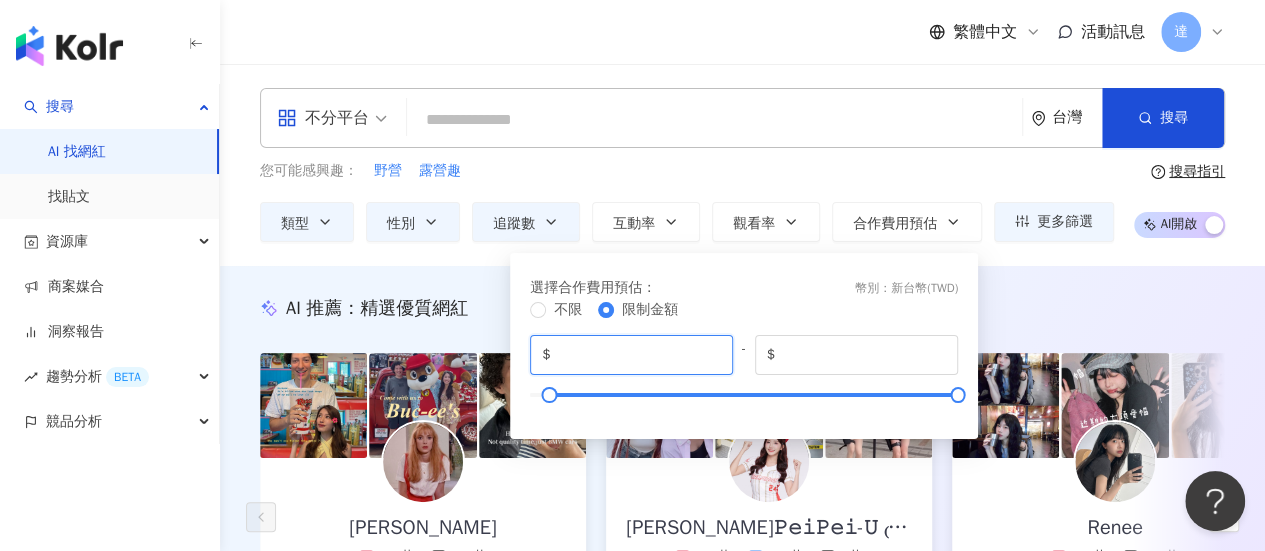 click on "*****" at bounding box center [637, 355] 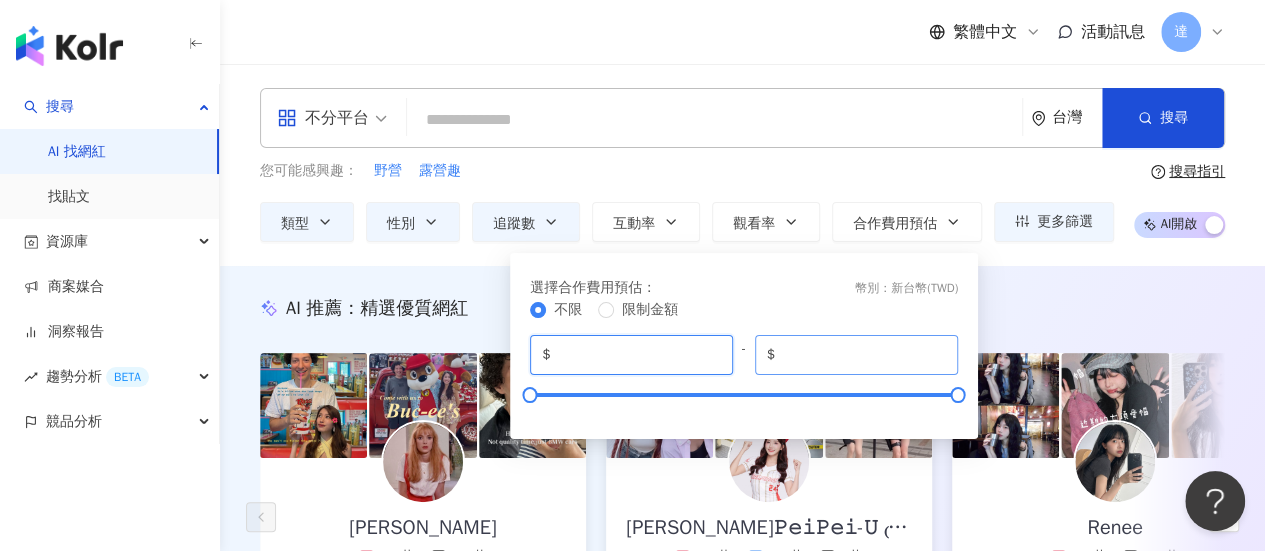 type on "*" 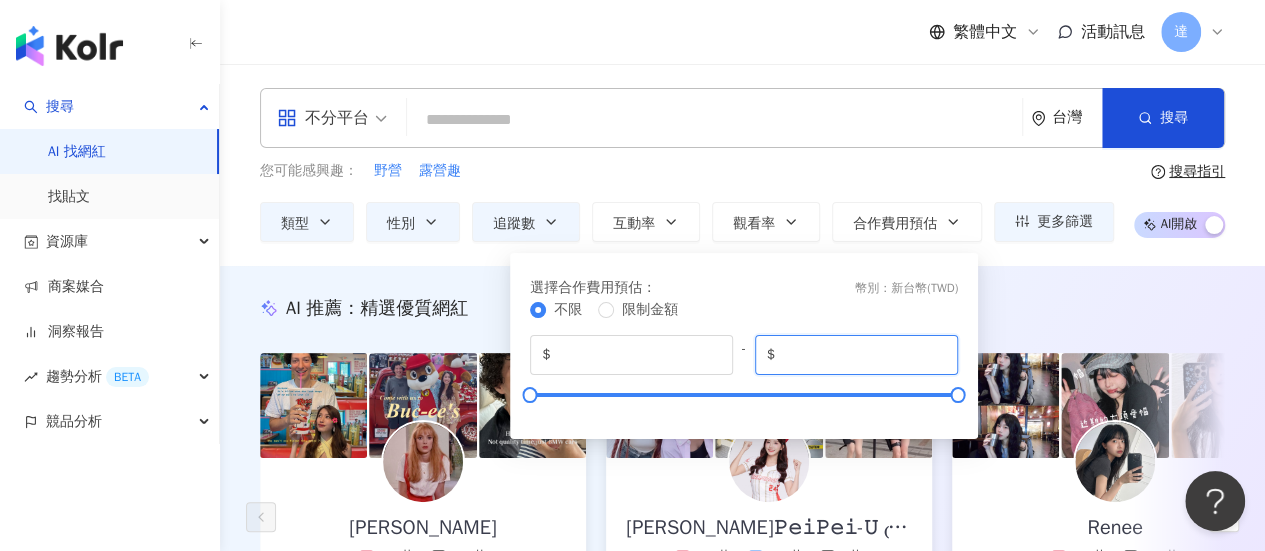 click on "*******" at bounding box center (862, 355) 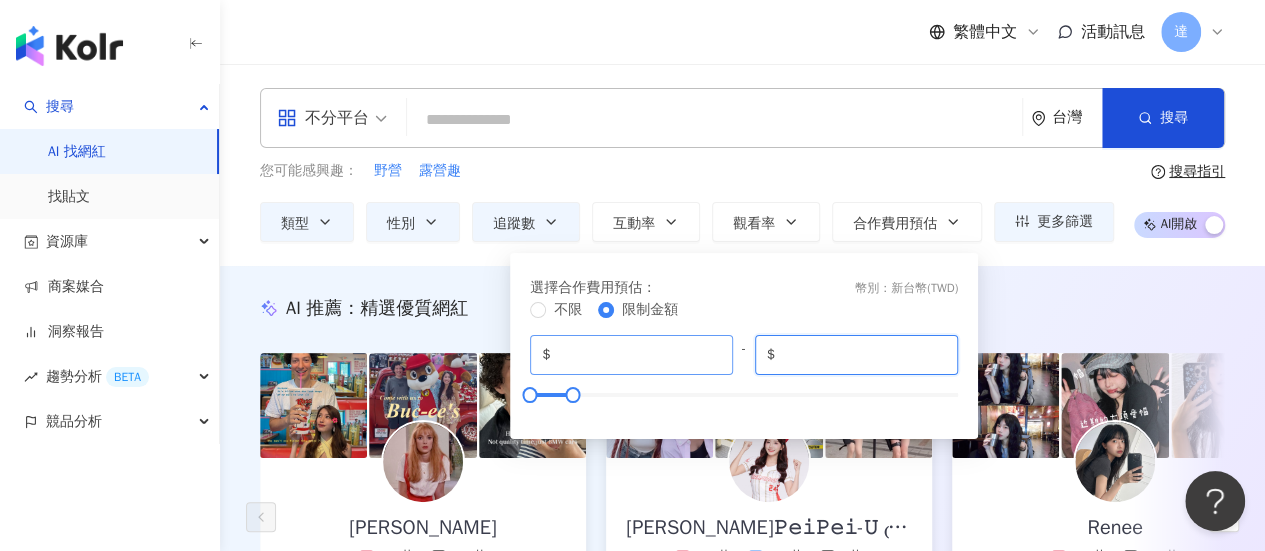 type on "******" 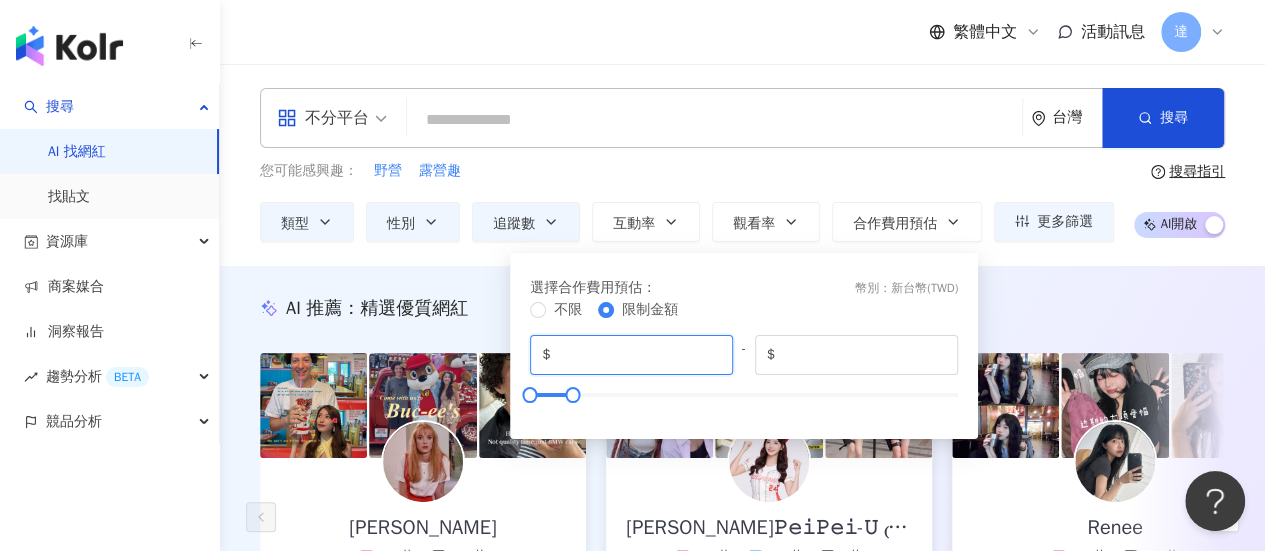 click on "*" at bounding box center (637, 355) 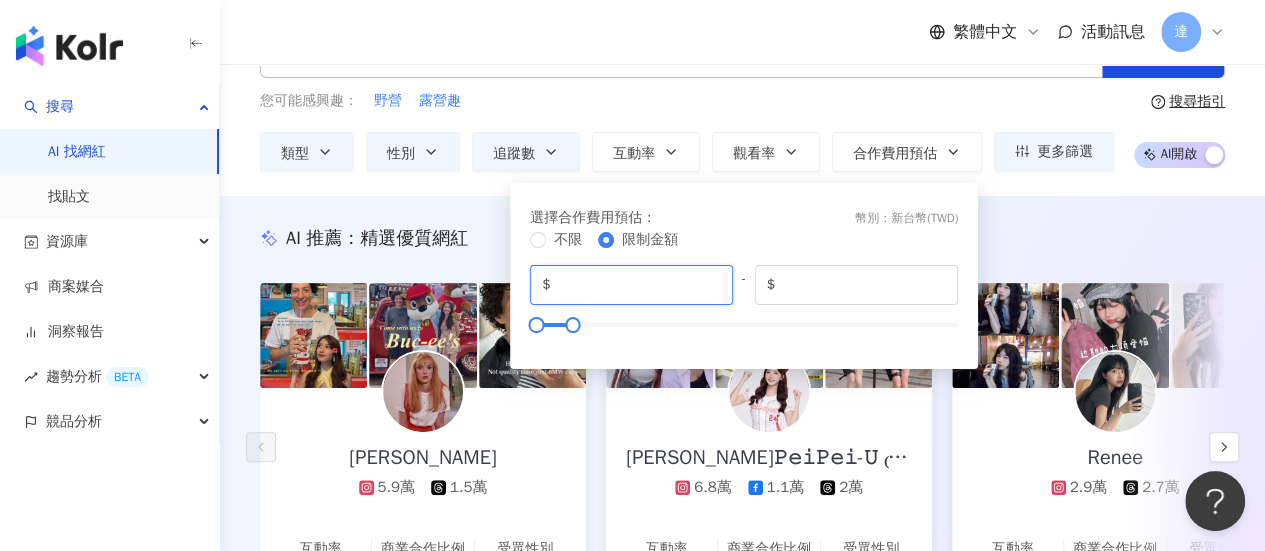 scroll, scrollTop: 200, scrollLeft: 0, axis: vertical 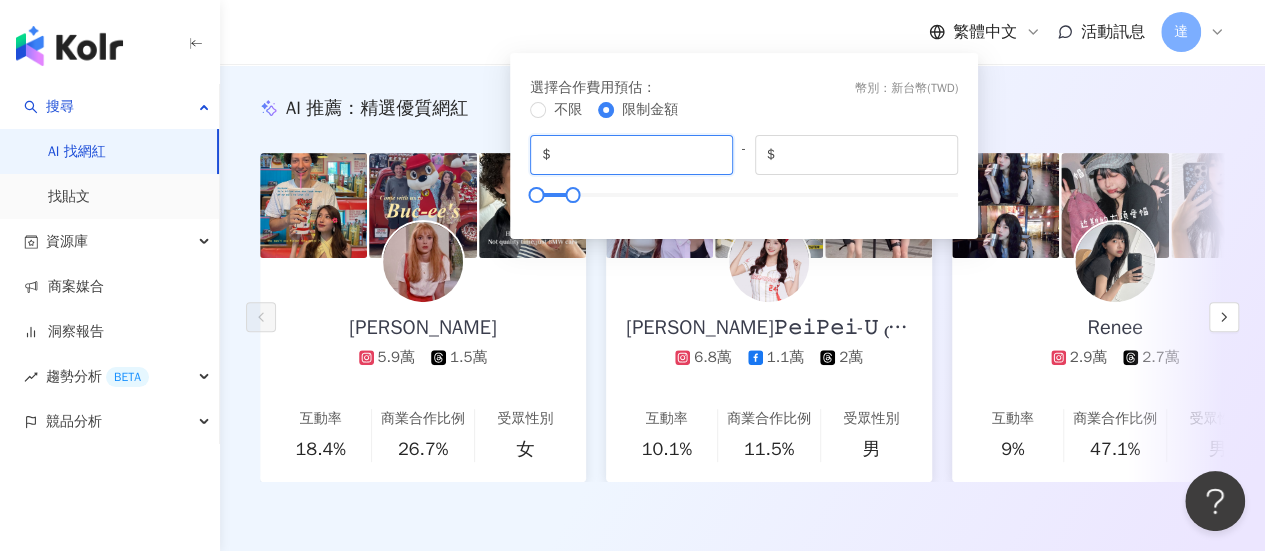 type on "*****" 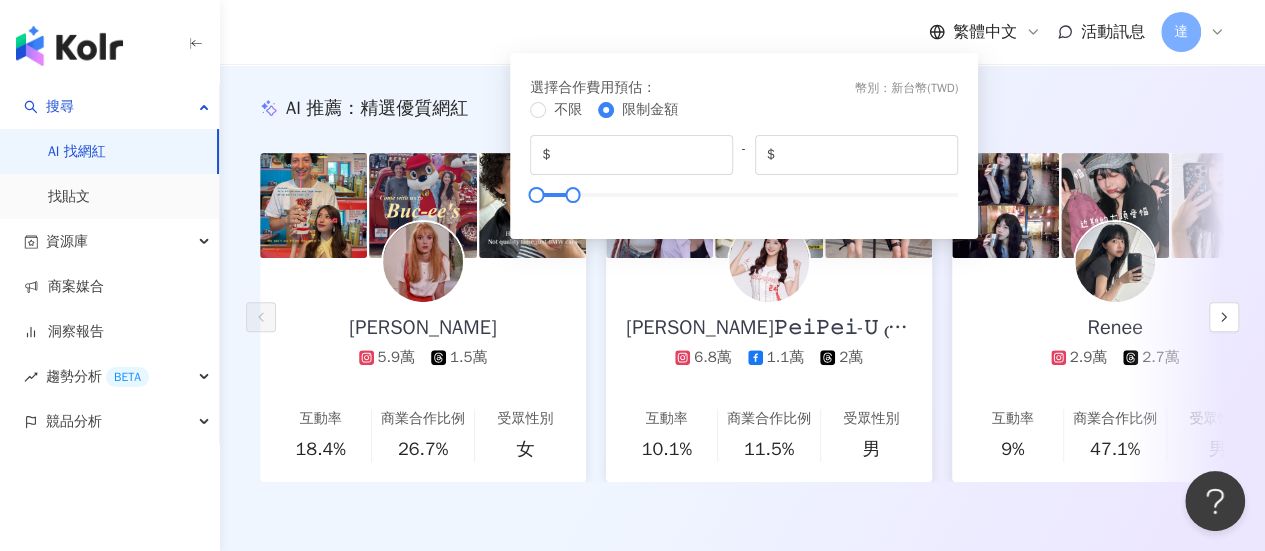 click on "選擇合作費用預估  ： 幣別 ： 新台幣 ( TWD )" at bounding box center (744, 88) 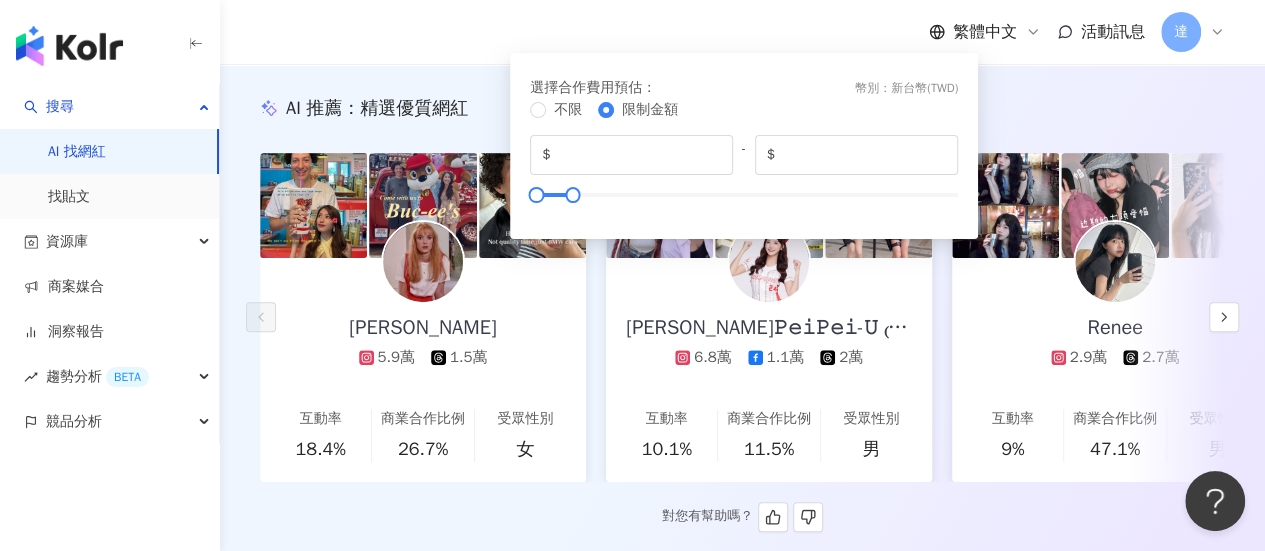click on "AI 推薦 ： 精選優質網紅" at bounding box center [742, 108] 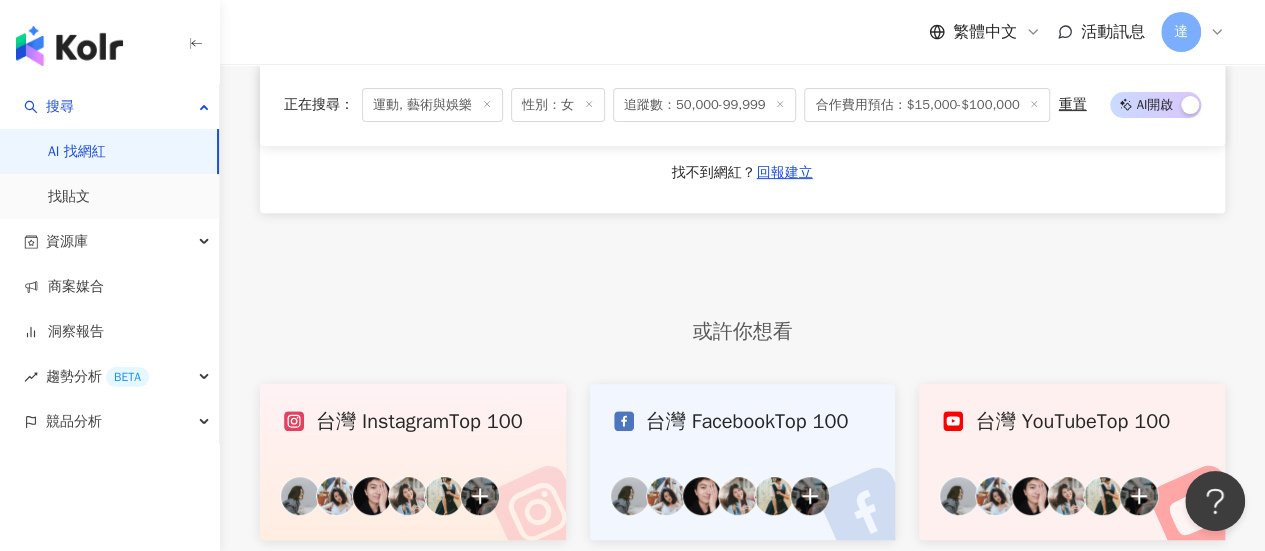scroll, scrollTop: 3997, scrollLeft: 0, axis: vertical 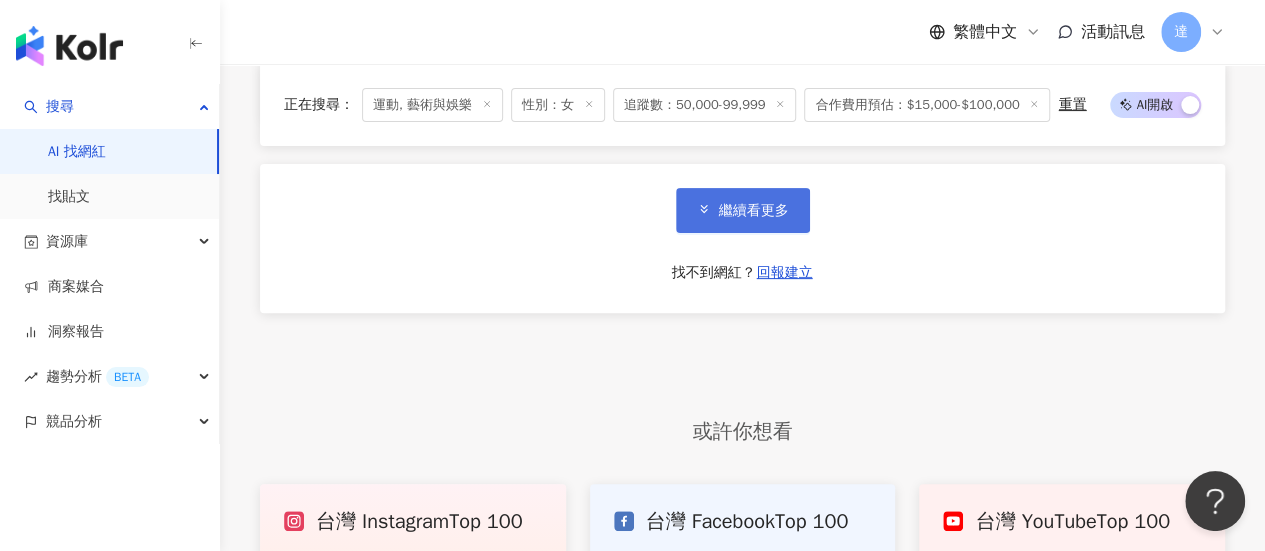click on "繼續看更多" at bounding box center [754, 211] 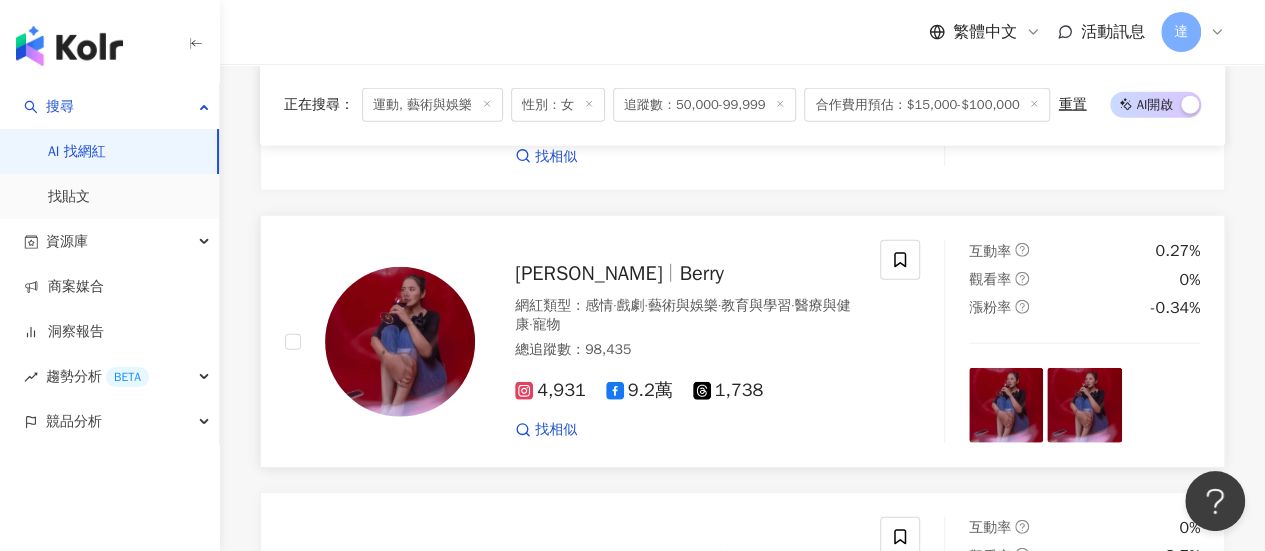 scroll, scrollTop: 6497, scrollLeft: 0, axis: vertical 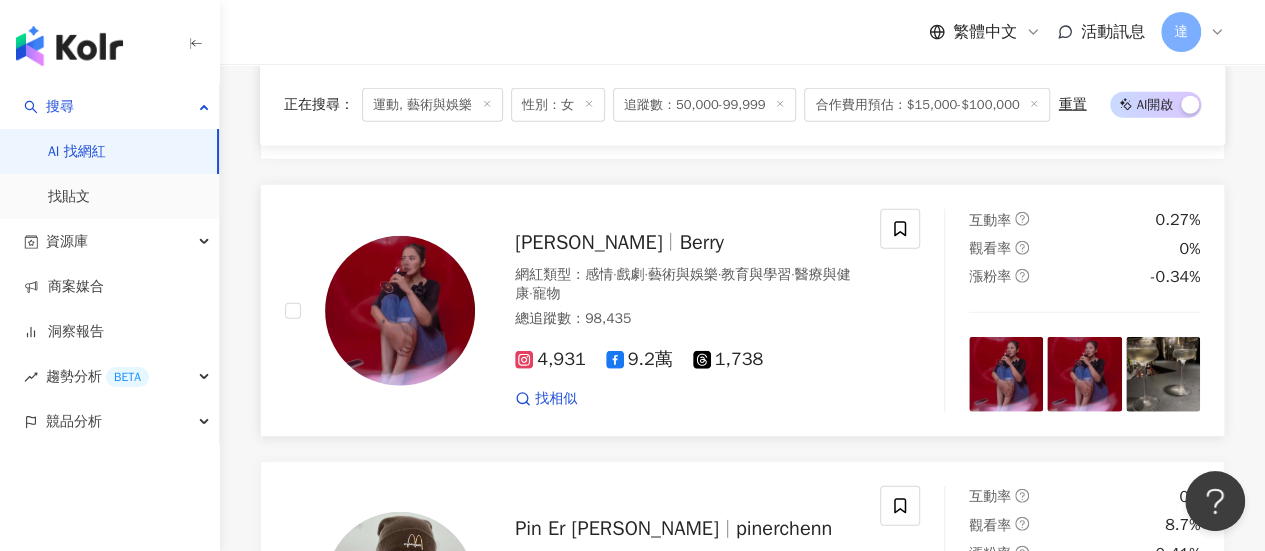 click at bounding box center [400, 311] 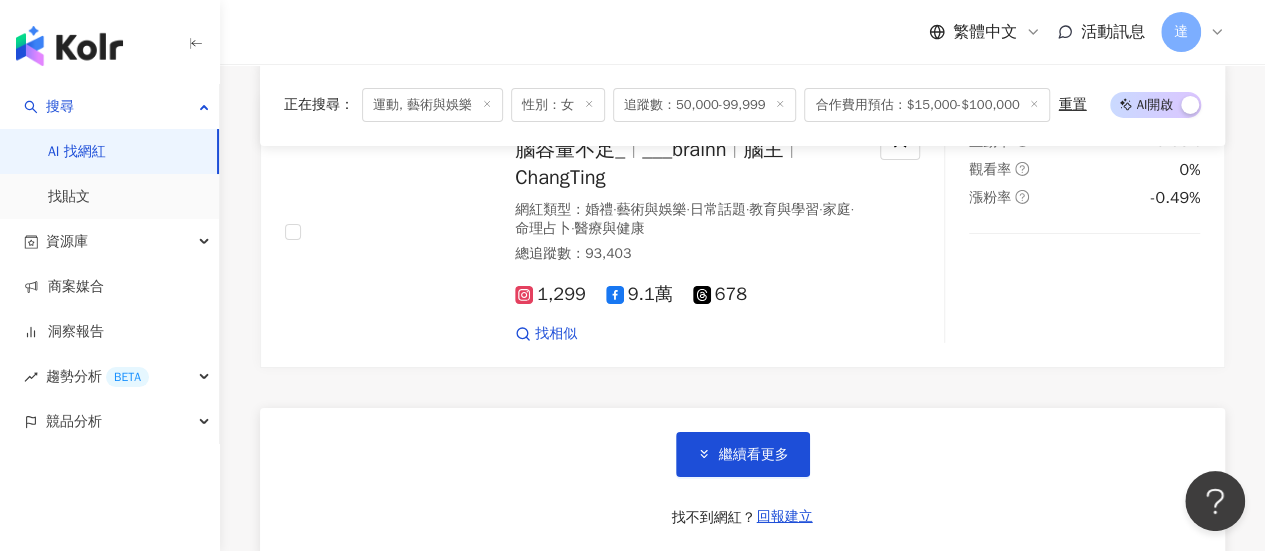 scroll, scrollTop: 7097, scrollLeft: 0, axis: vertical 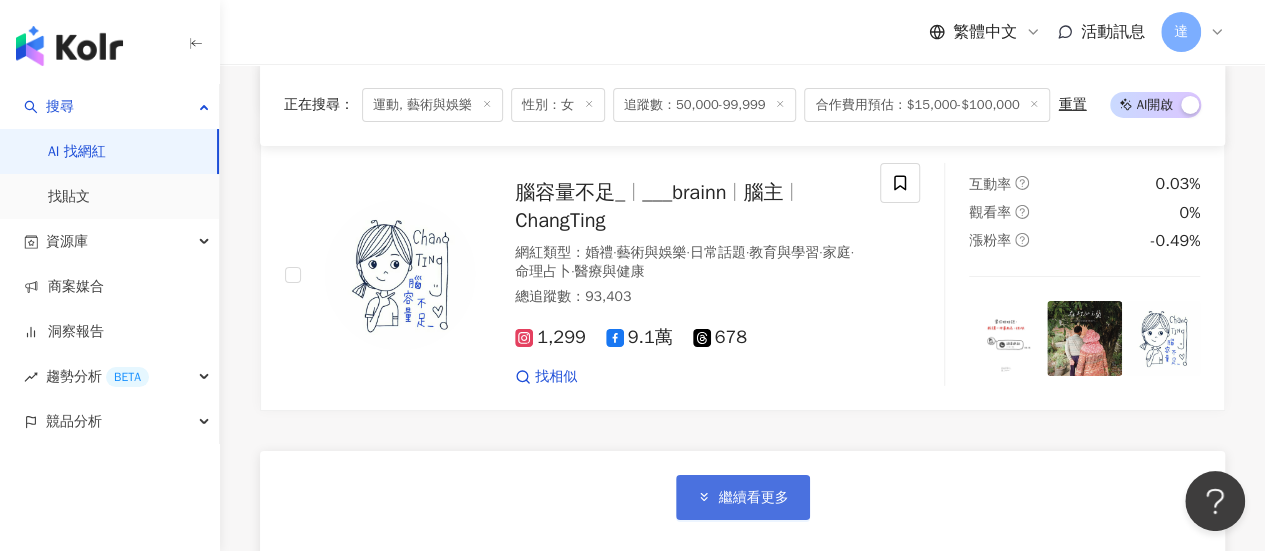 click on "繼續看更多" at bounding box center (754, 498) 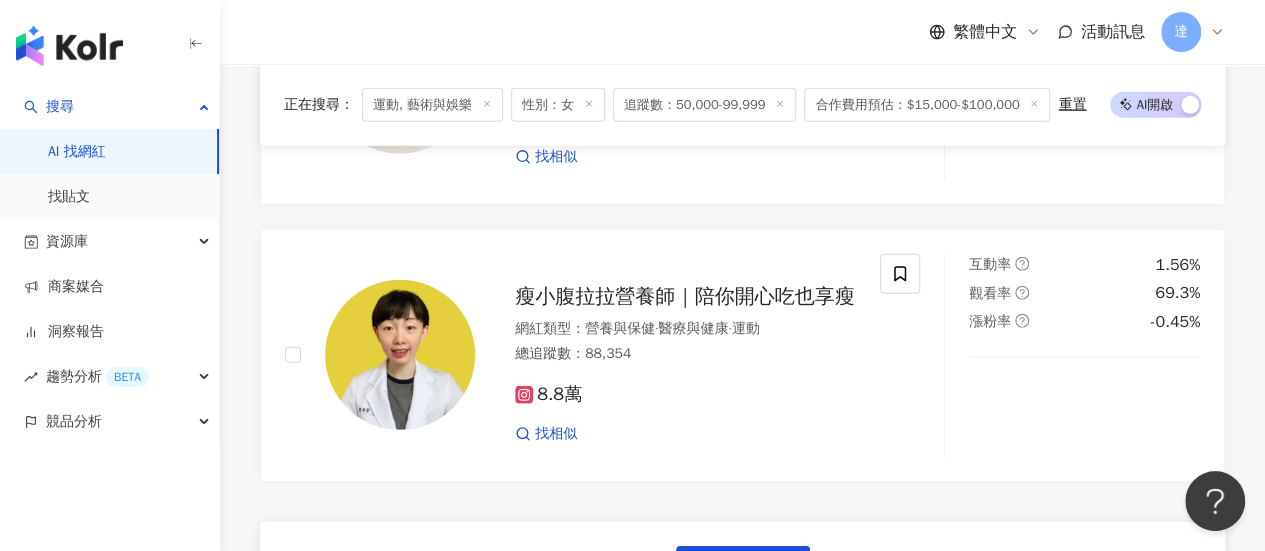 scroll, scrollTop: 10497, scrollLeft: 0, axis: vertical 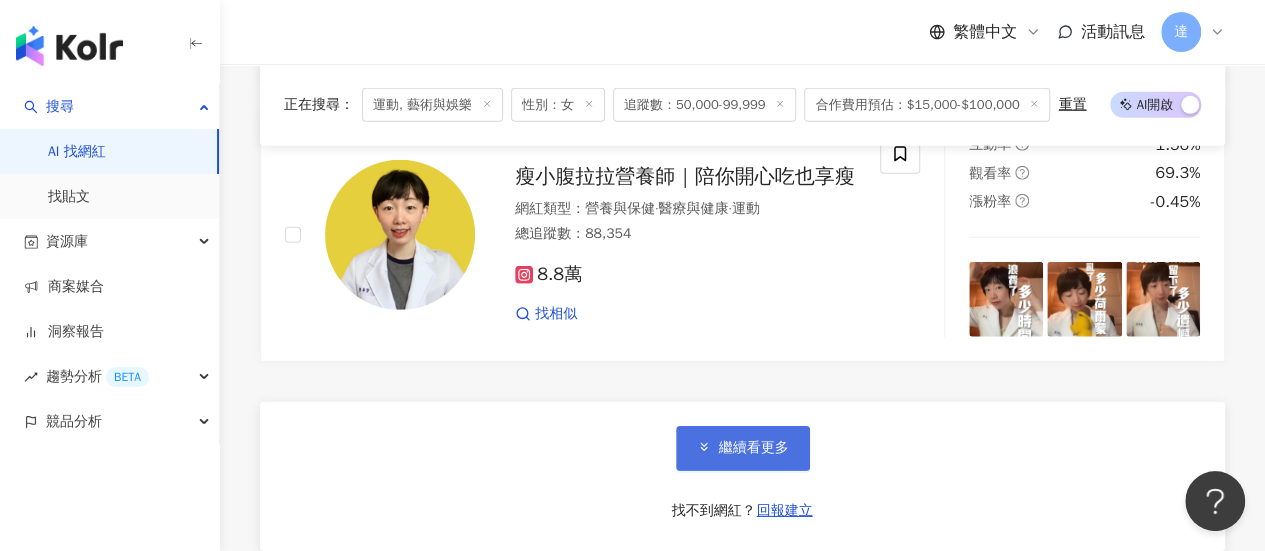 click on "繼續看更多" at bounding box center (754, 448) 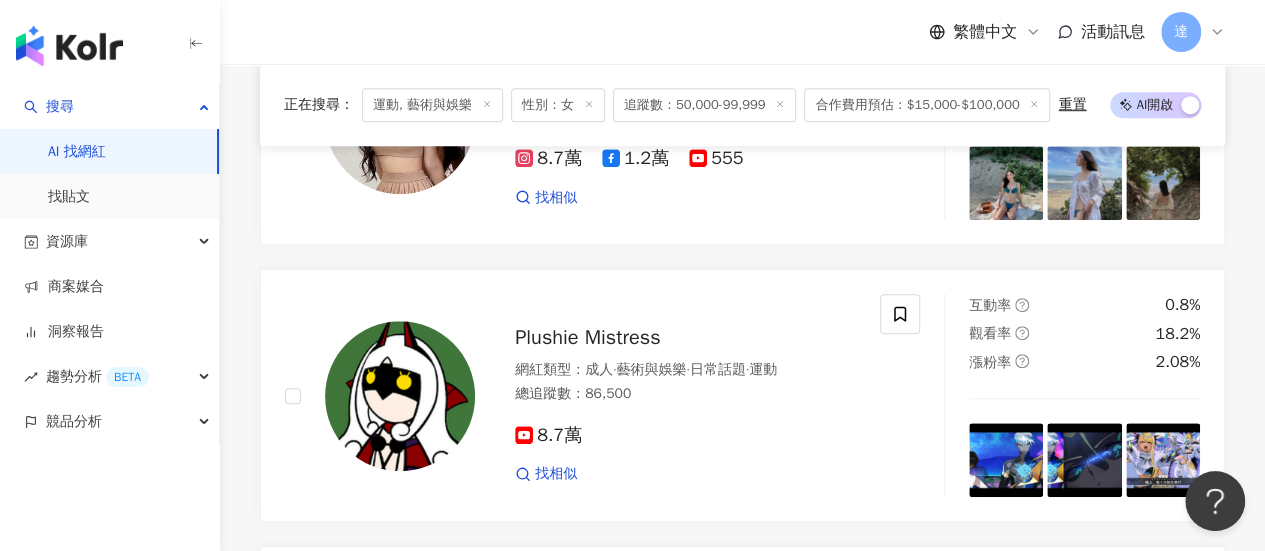 scroll, scrollTop: 12297, scrollLeft: 0, axis: vertical 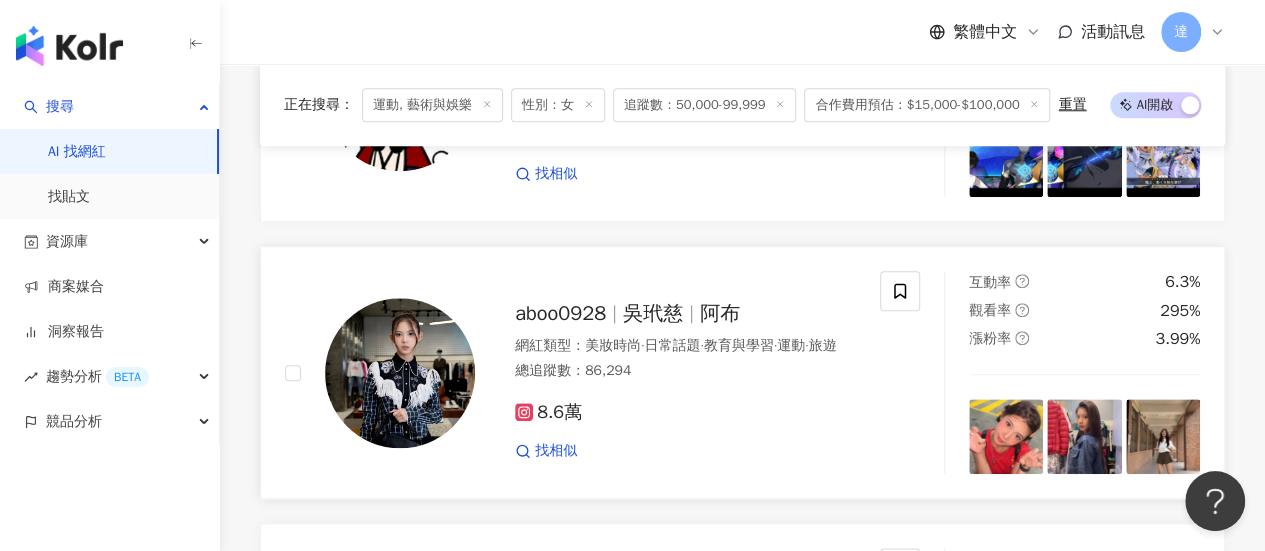 click on "aboo0928" at bounding box center (560, 313) 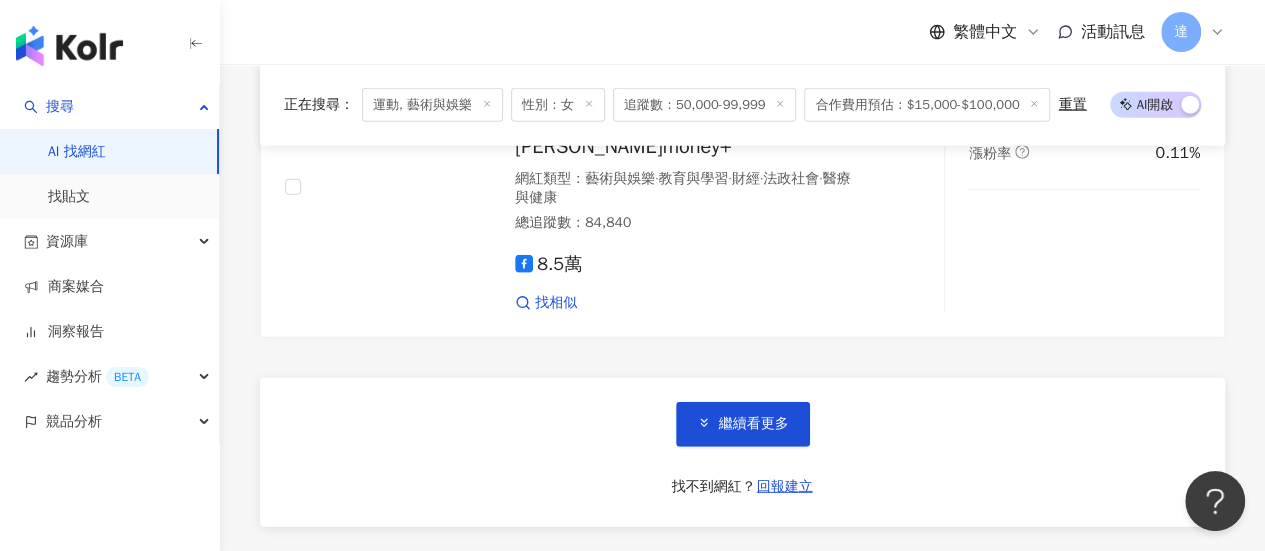 scroll, scrollTop: 13897, scrollLeft: 0, axis: vertical 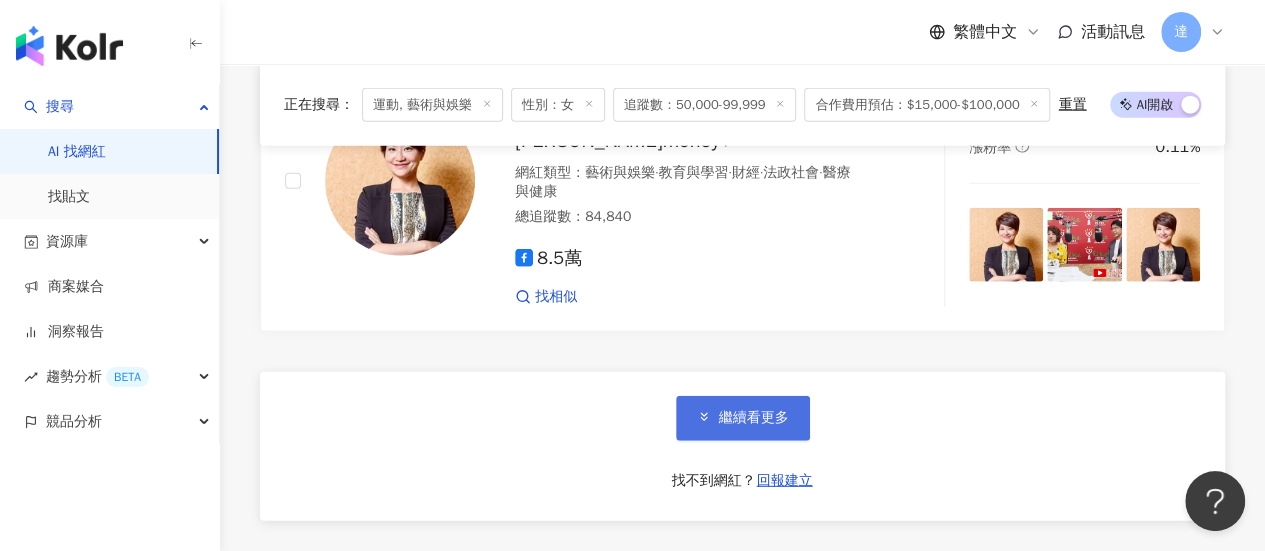 click on "繼續看更多" at bounding box center (754, 418) 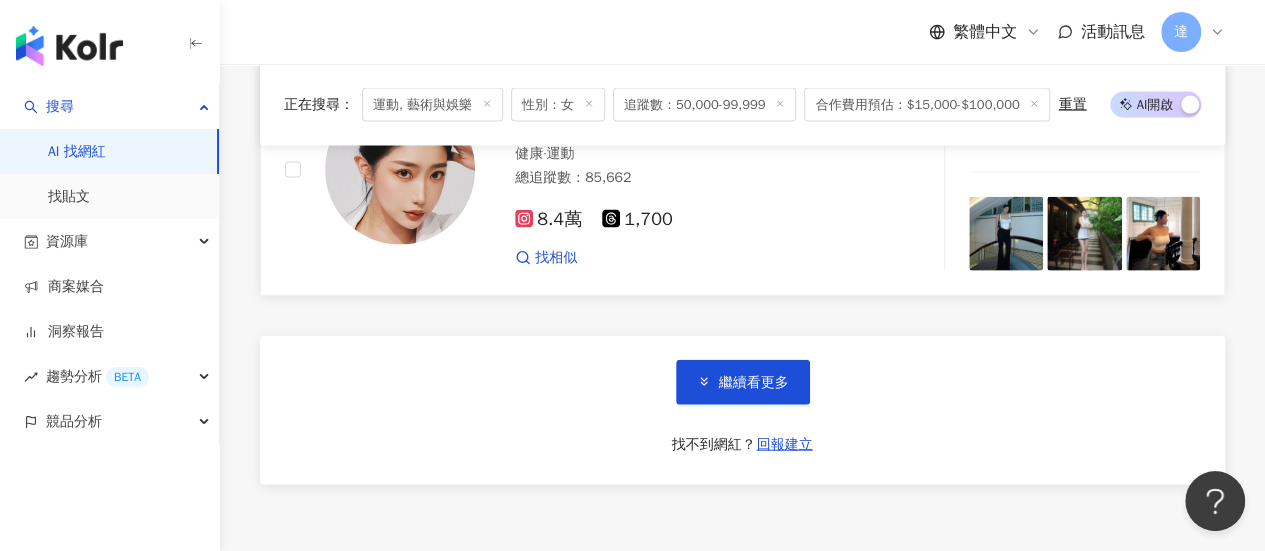 scroll, scrollTop: 17297, scrollLeft: 0, axis: vertical 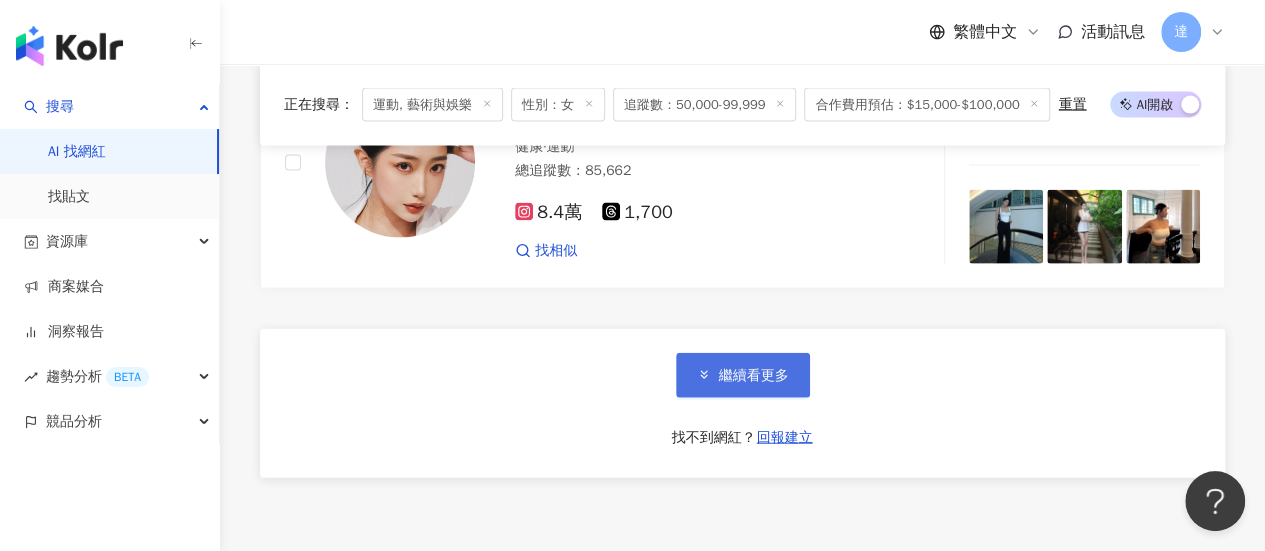 click on "繼續看更多" at bounding box center (754, 376) 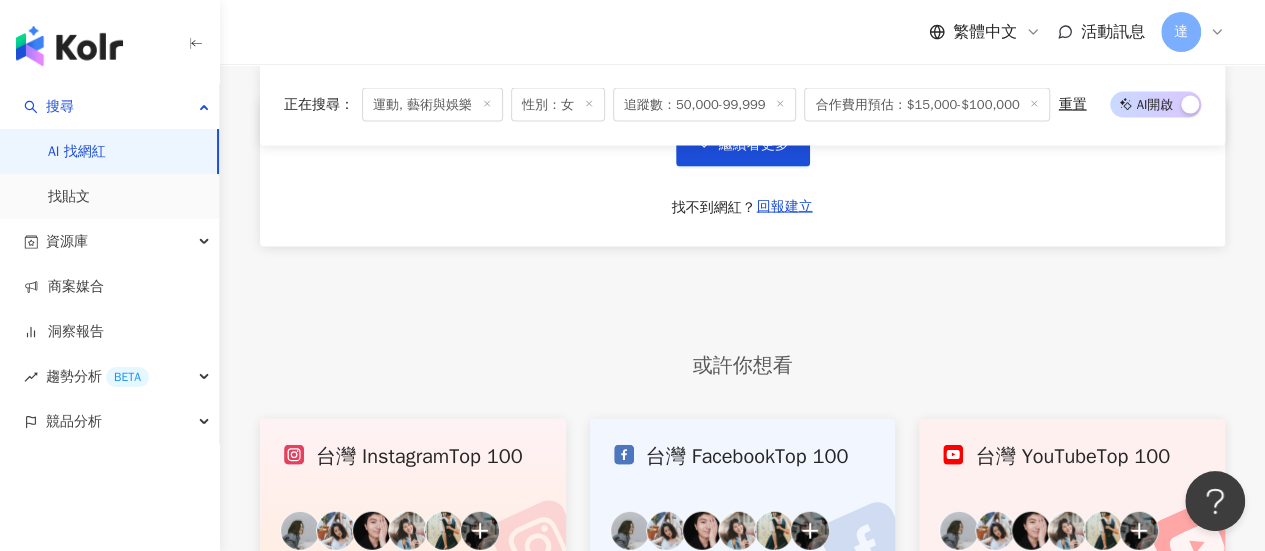 scroll, scrollTop: 21073, scrollLeft: 0, axis: vertical 